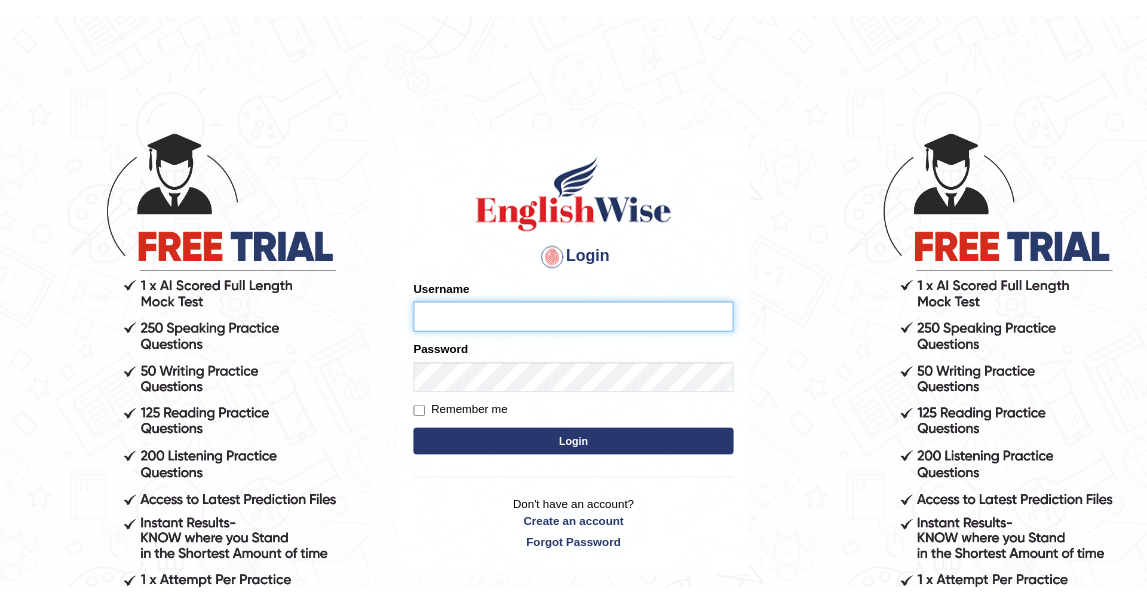 scroll, scrollTop: 0, scrollLeft: 0, axis: both 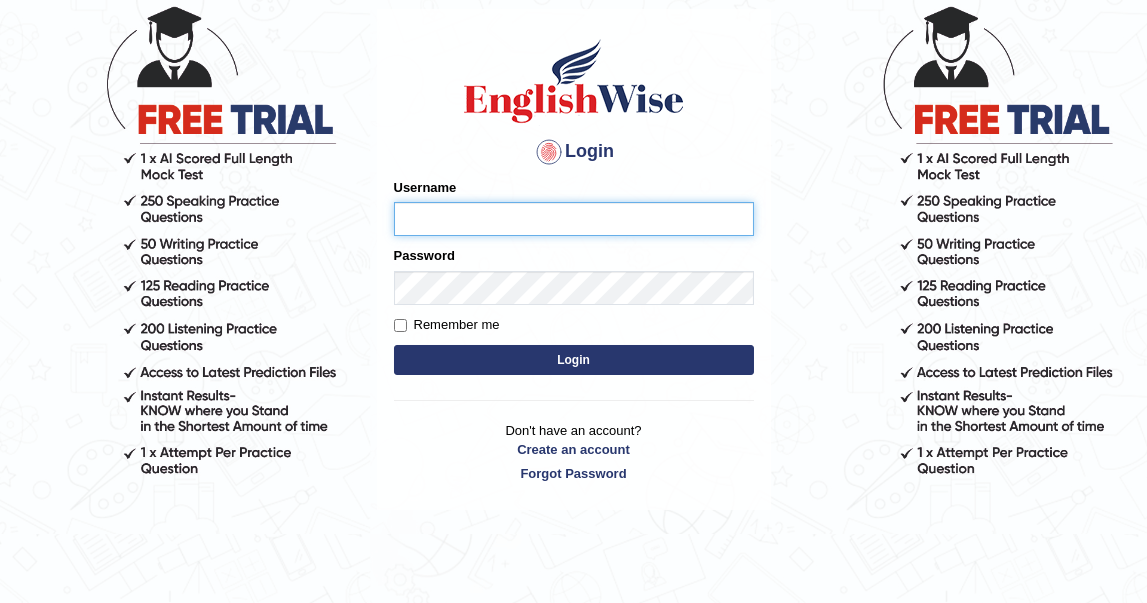 type on "DishaEw" 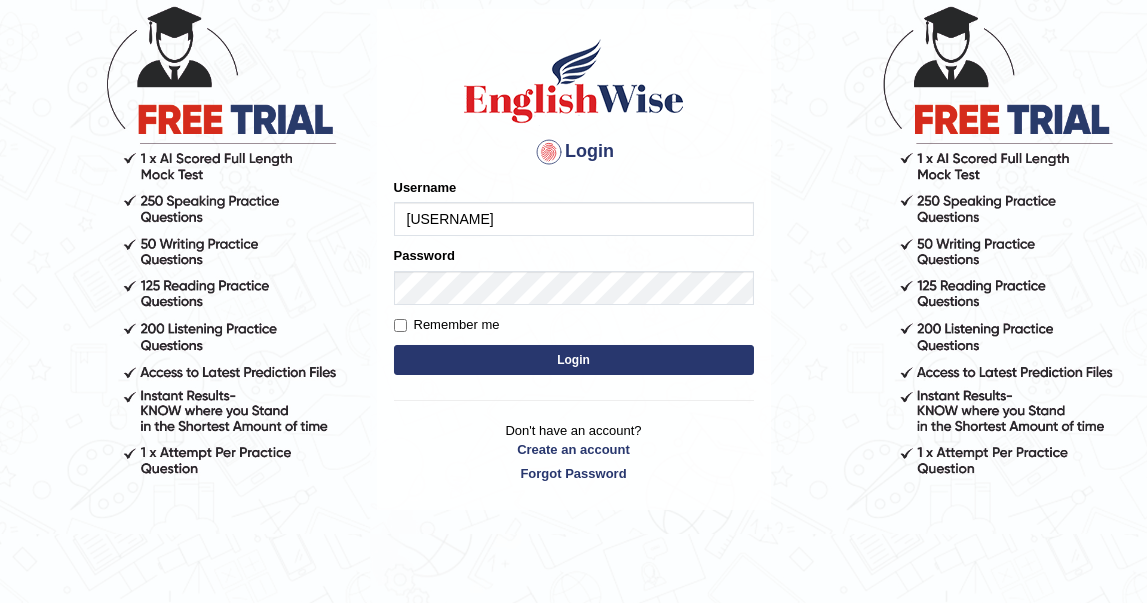 click on "Please fix the following errors:
Username
DishaEw
Password
Remember me
Login" at bounding box center (574, 278) 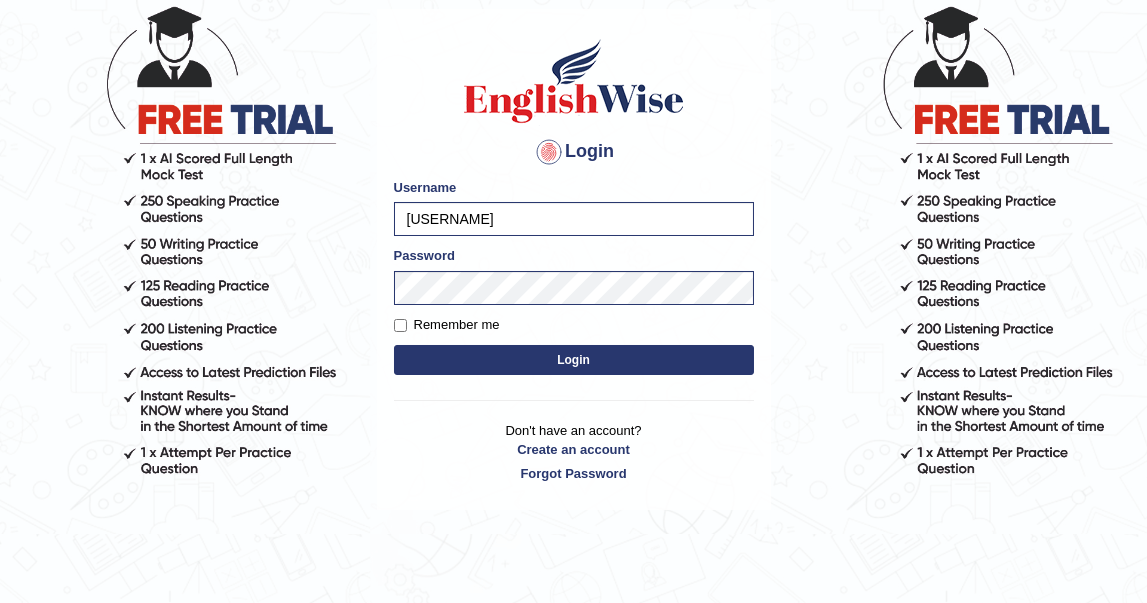 click on "Login" at bounding box center [574, 360] 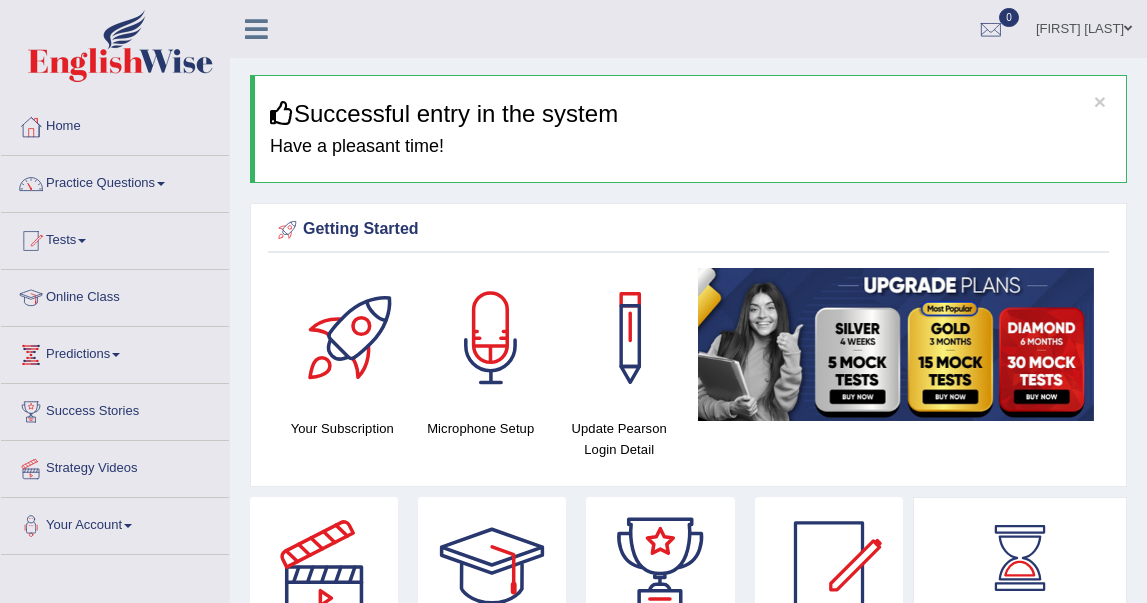 scroll, scrollTop: 0, scrollLeft: 0, axis: both 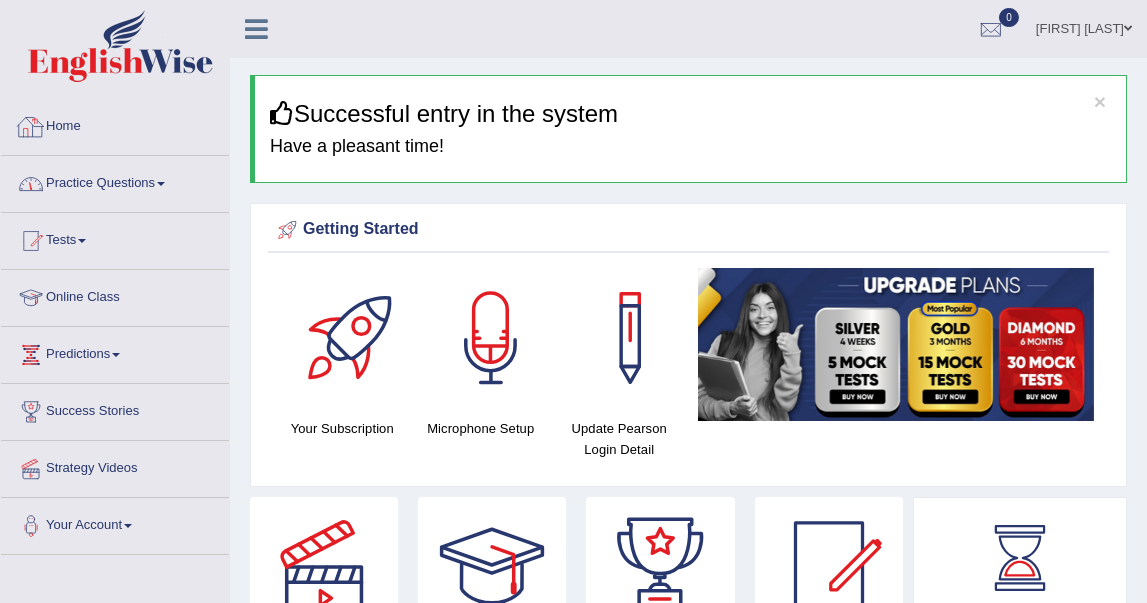 click on "Practice Questions" at bounding box center [115, 181] 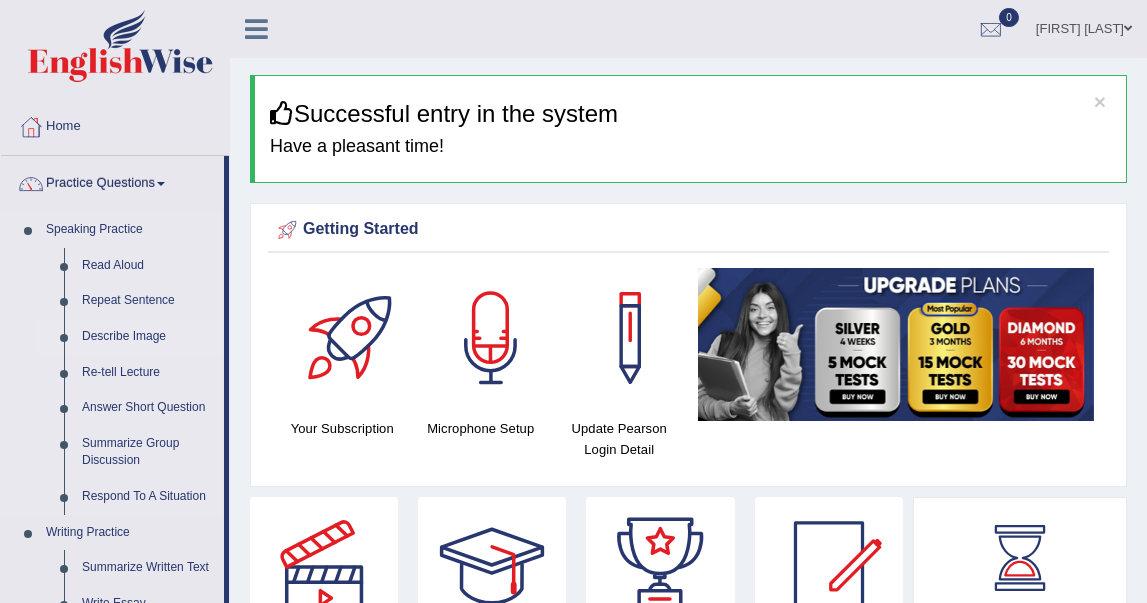 click on "Describe Image" at bounding box center (148, 337) 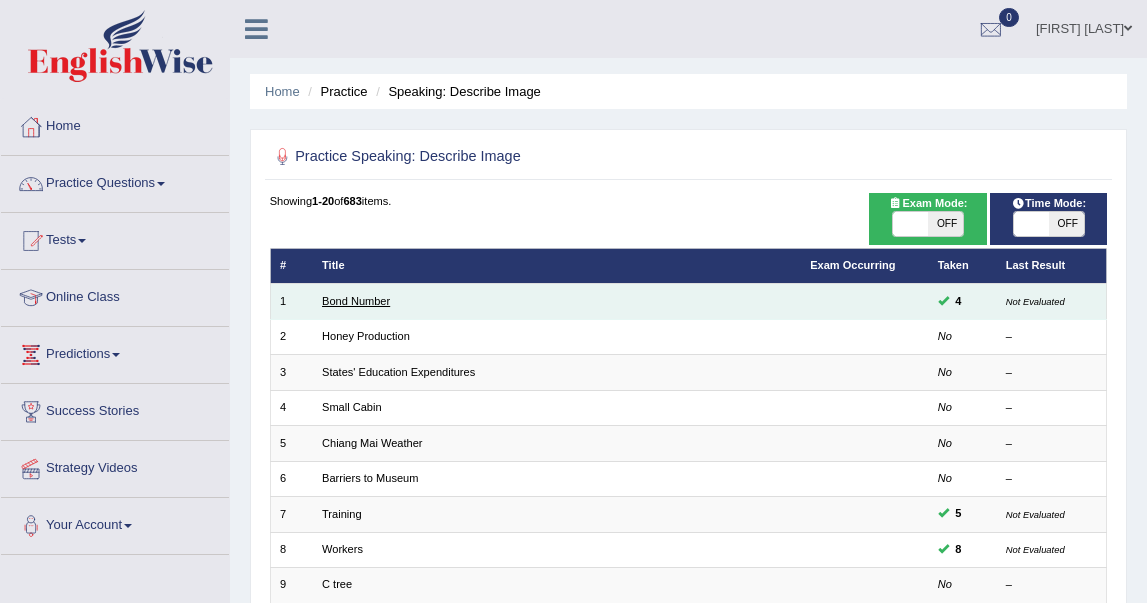 scroll, scrollTop: 0, scrollLeft: 0, axis: both 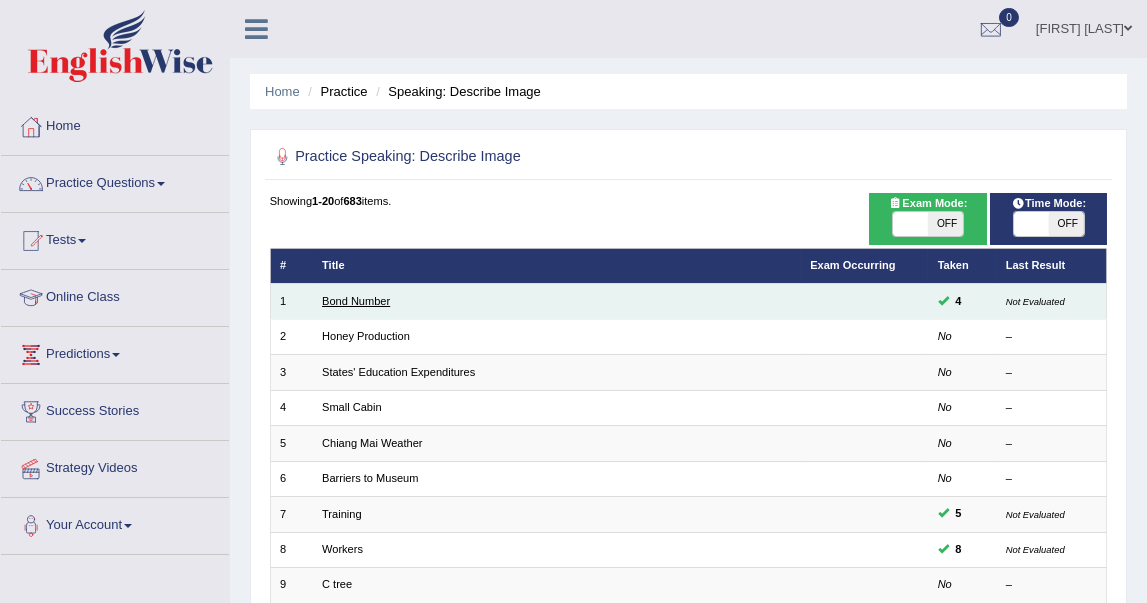 click on "Bond Number" at bounding box center [356, 301] 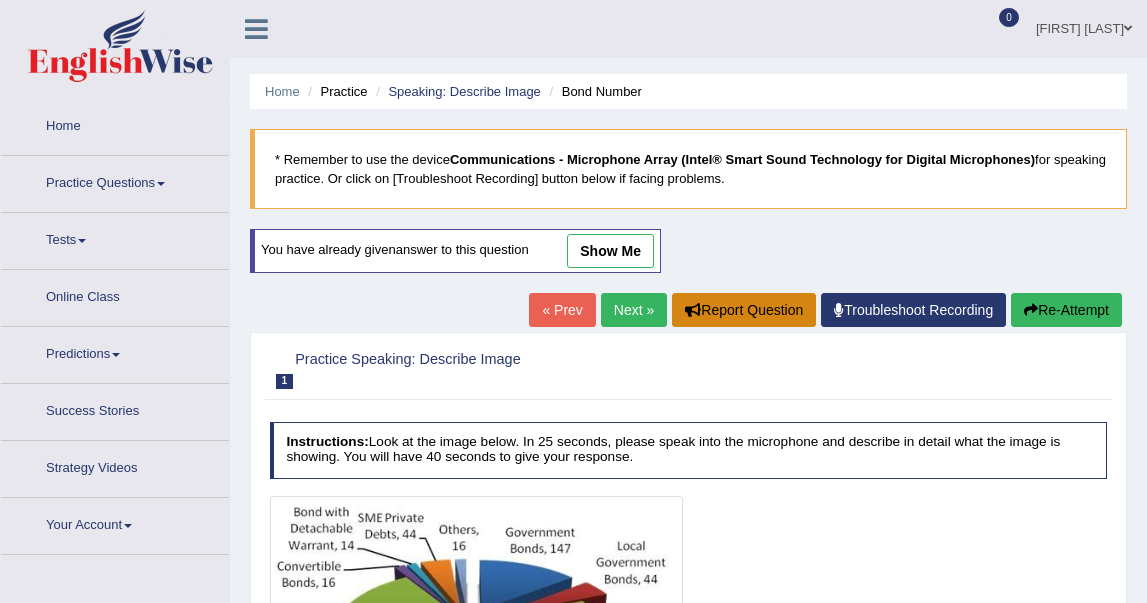 scroll, scrollTop: 0, scrollLeft: 0, axis: both 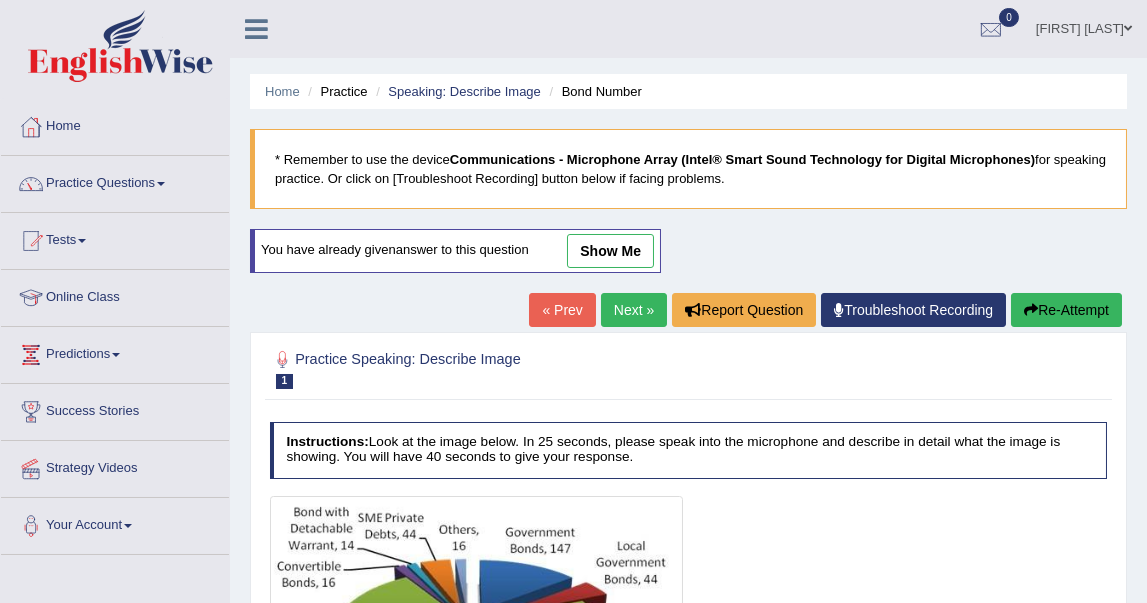click on "Next »" at bounding box center [634, 310] 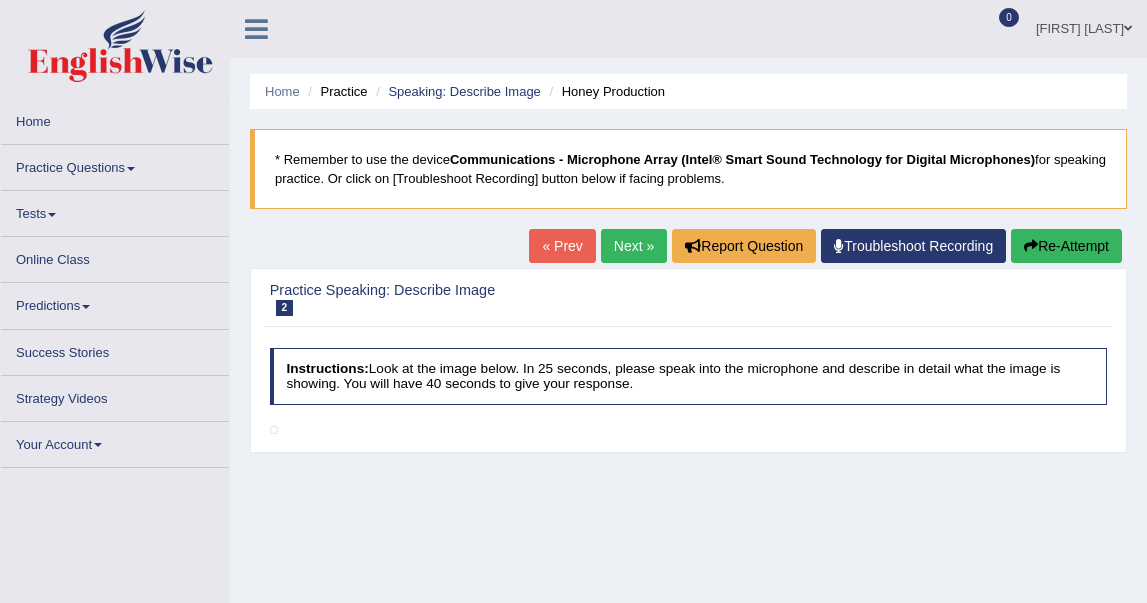 scroll, scrollTop: 0, scrollLeft: 0, axis: both 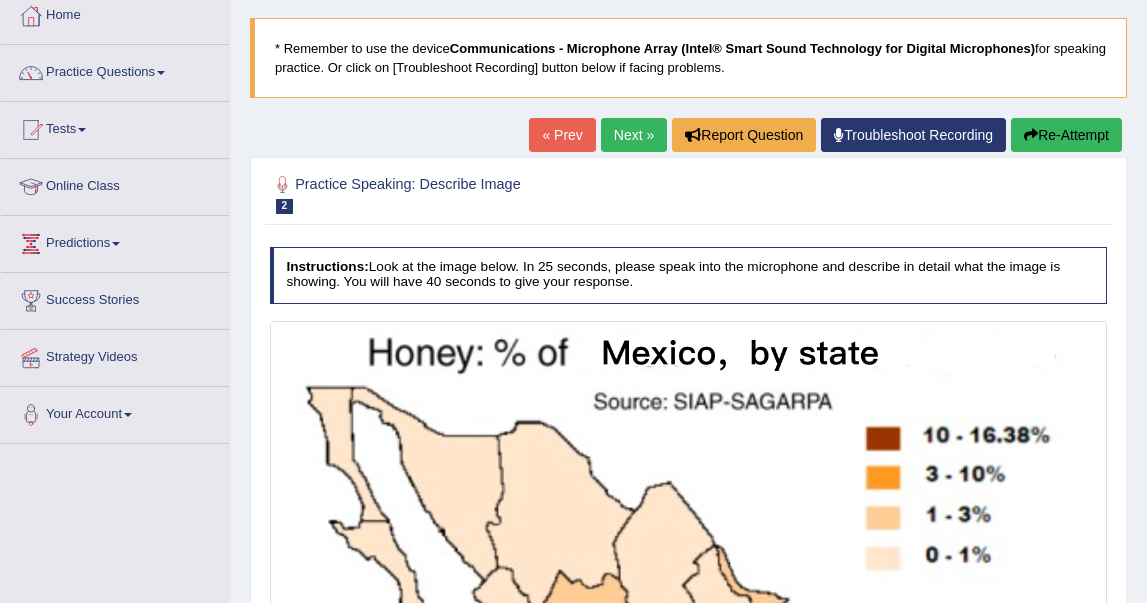 click on "Next »" at bounding box center [634, 135] 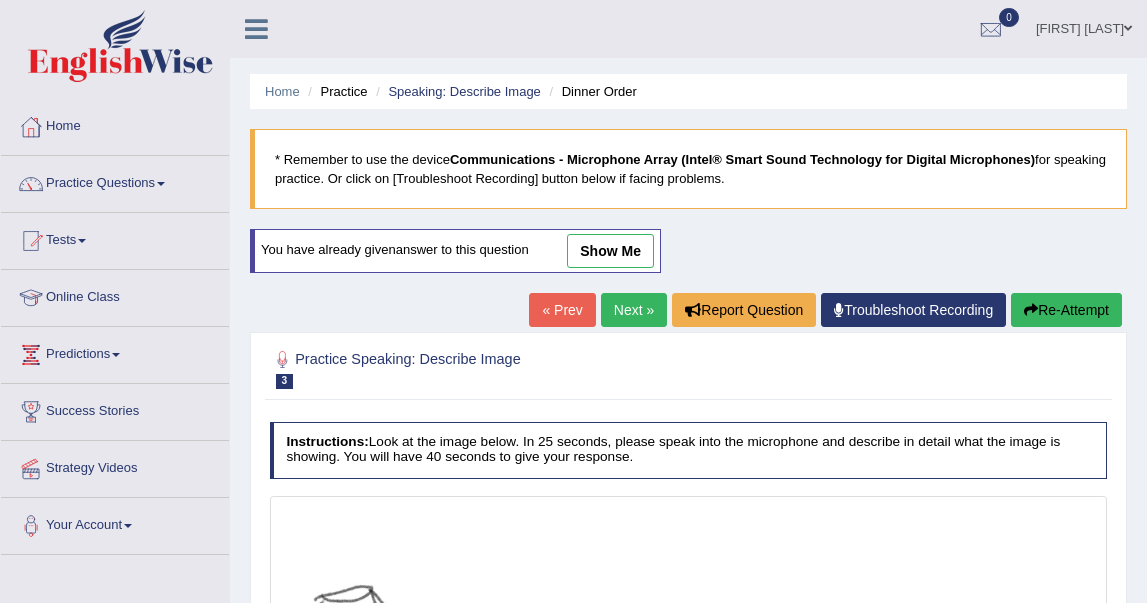scroll, scrollTop: 0, scrollLeft: 0, axis: both 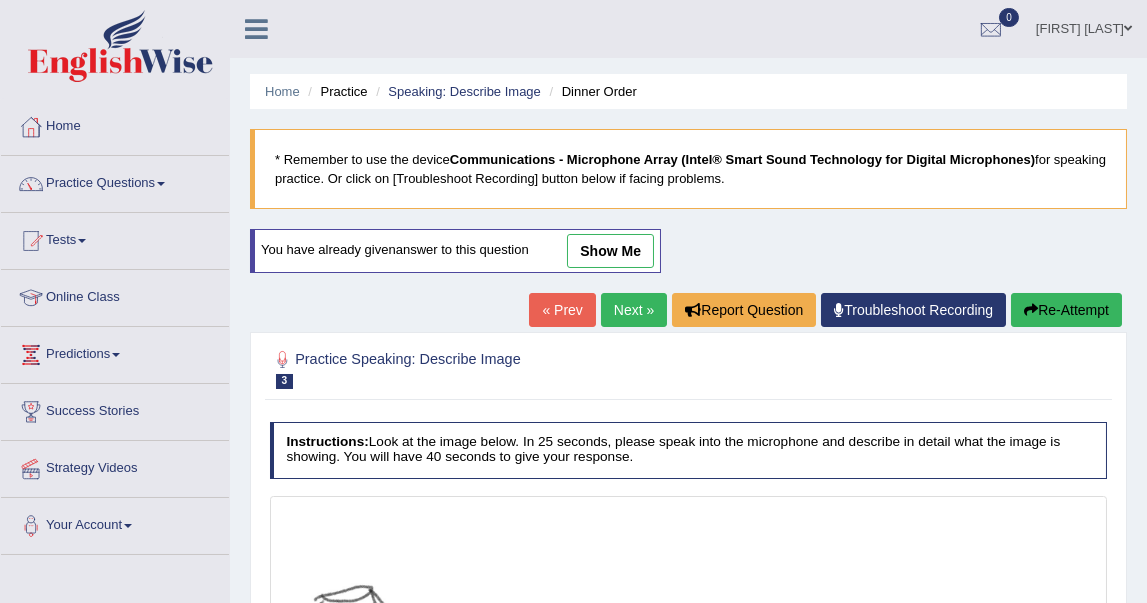 click on "show me" at bounding box center (610, 251) 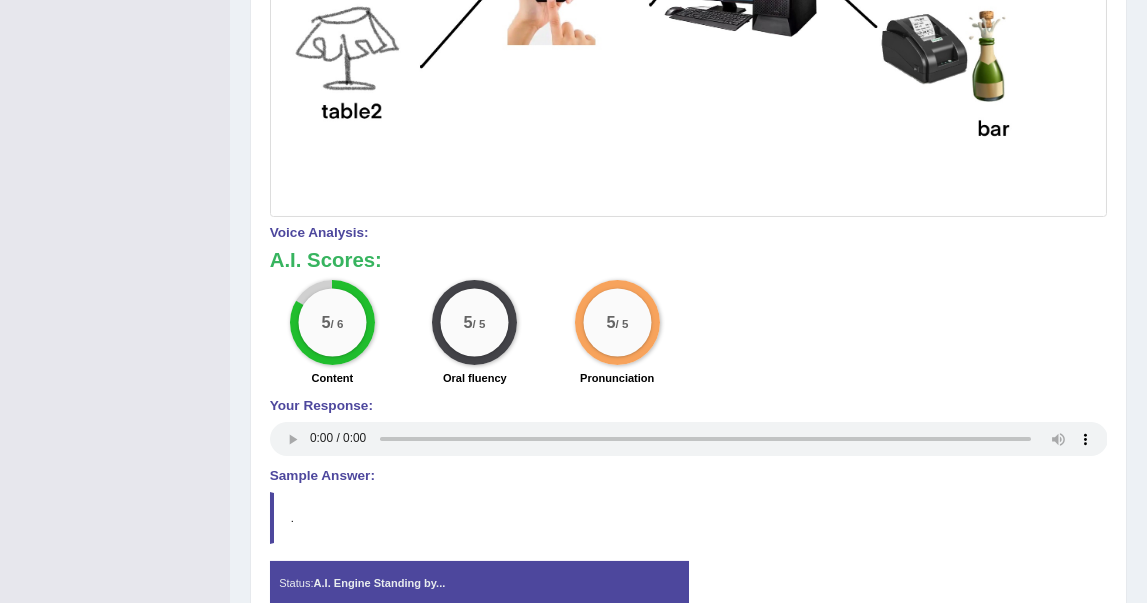 scroll, scrollTop: 666, scrollLeft: 0, axis: vertical 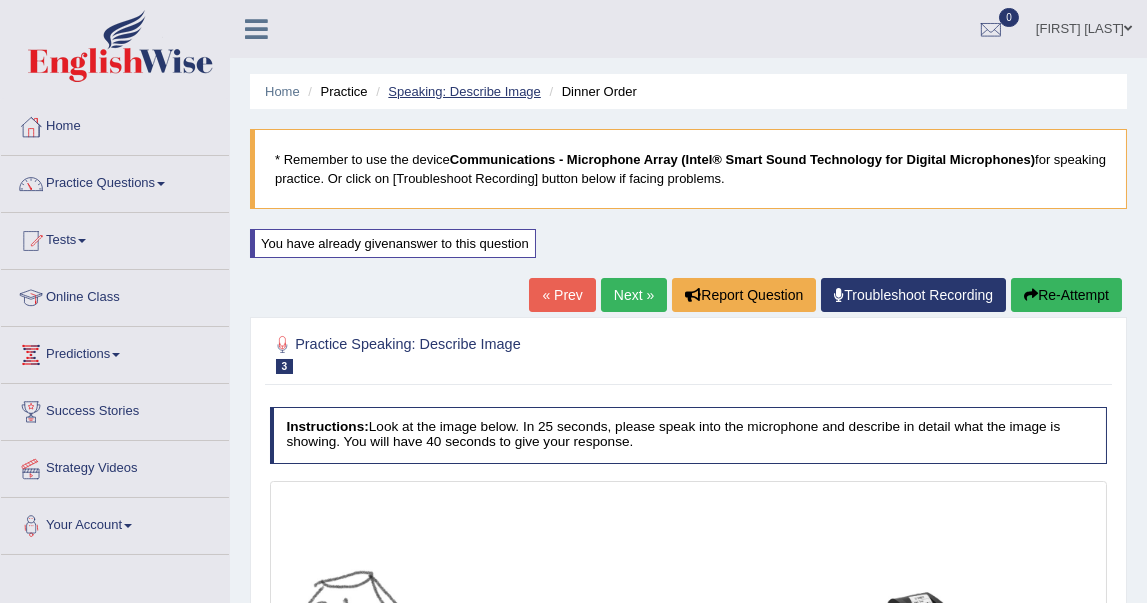 click on "Speaking: Describe Image" at bounding box center [464, 91] 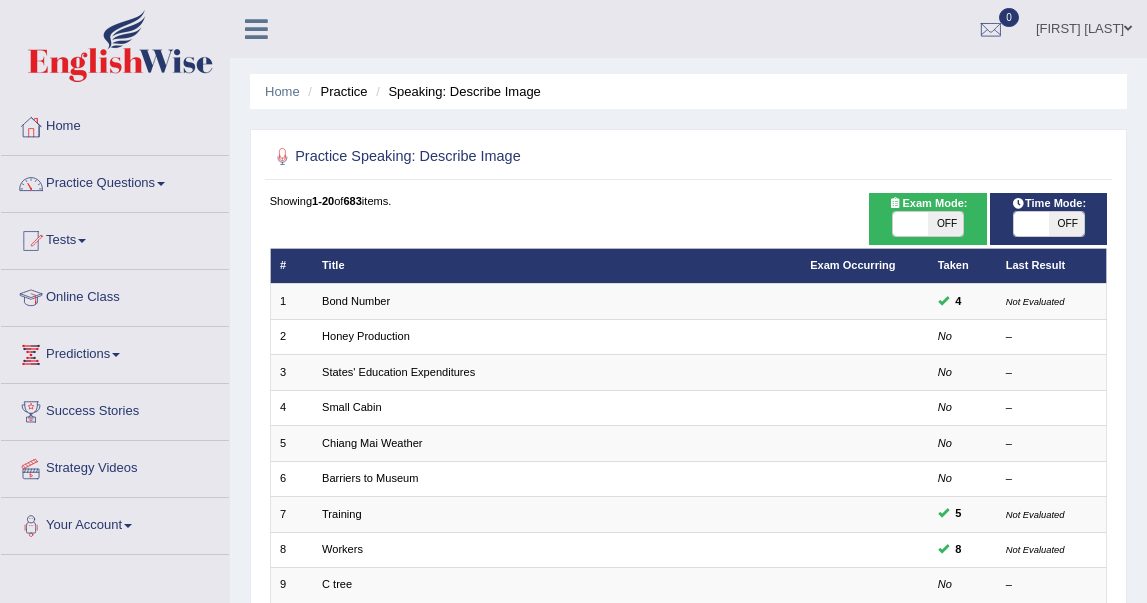 scroll, scrollTop: 444, scrollLeft: 0, axis: vertical 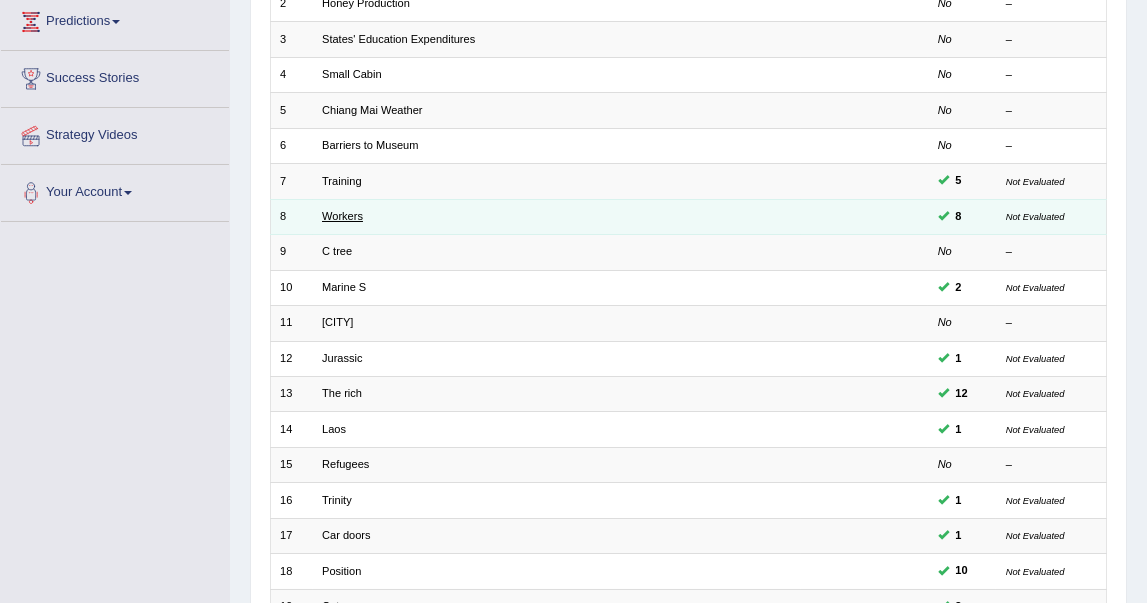 click on "Workers" at bounding box center (342, 216) 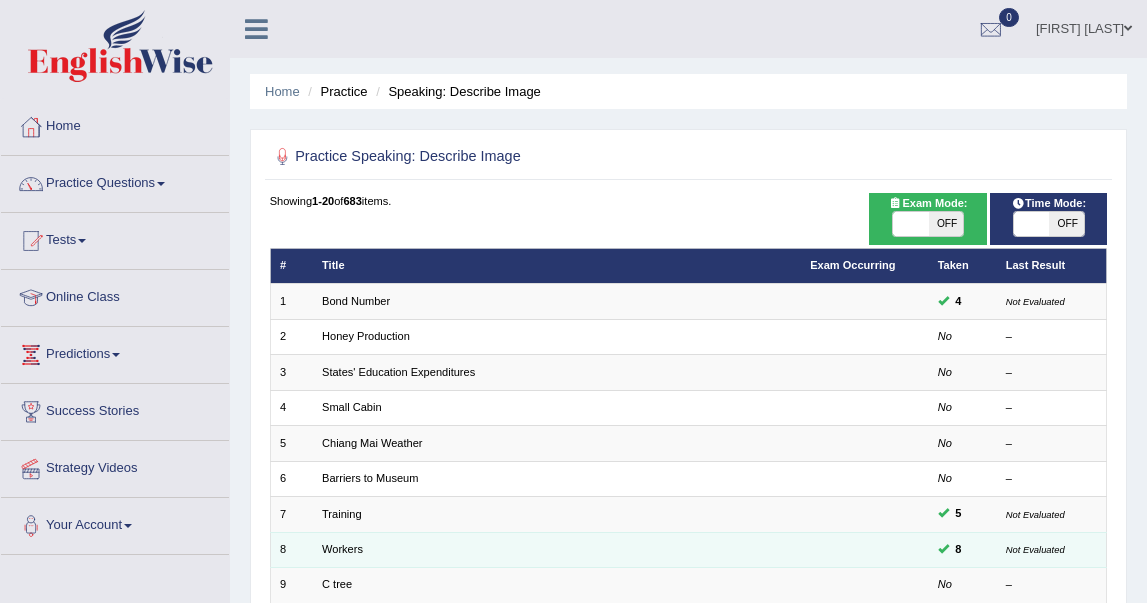 scroll, scrollTop: 339, scrollLeft: 0, axis: vertical 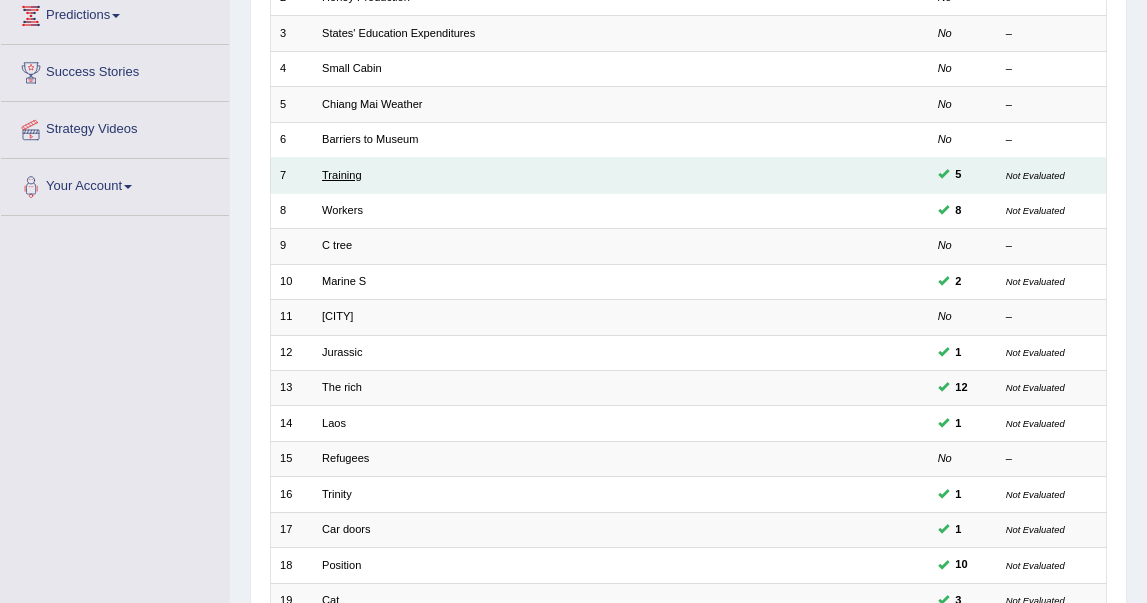 click on "Training" at bounding box center (342, 175) 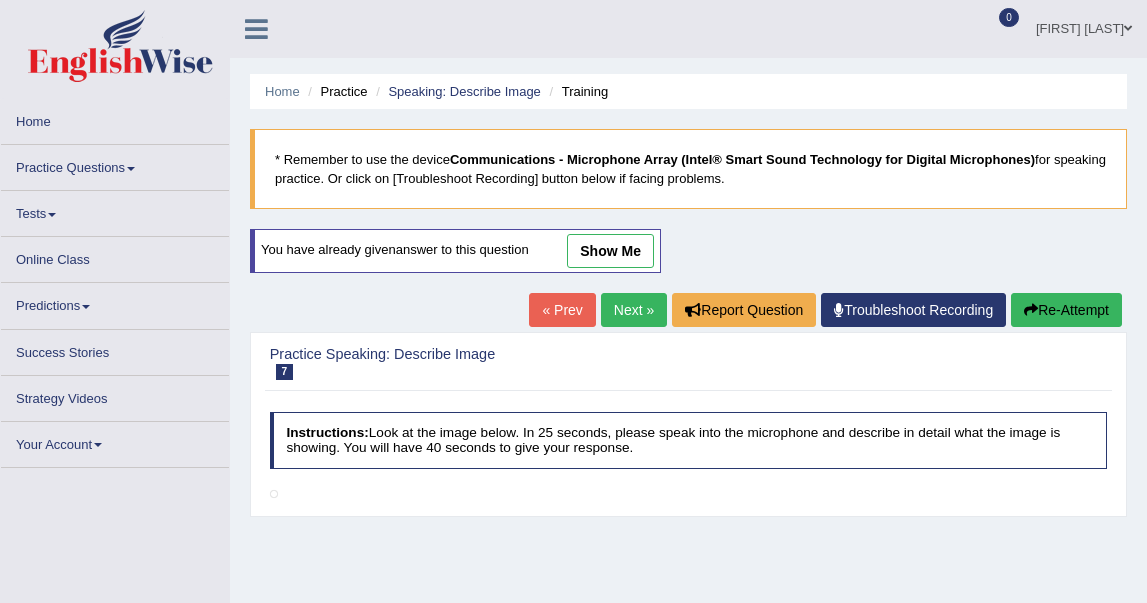 scroll, scrollTop: 0, scrollLeft: 0, axis: both 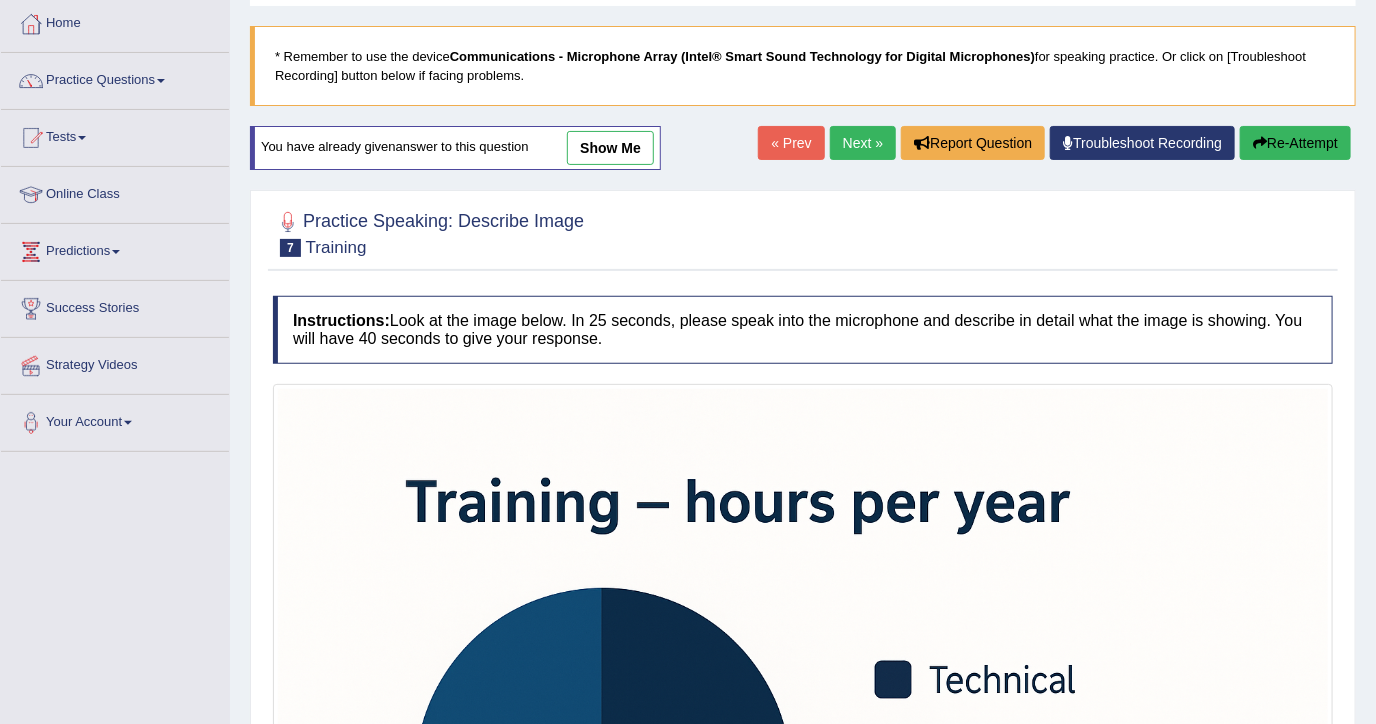 click on "show me" at bounding box center [610, 148] 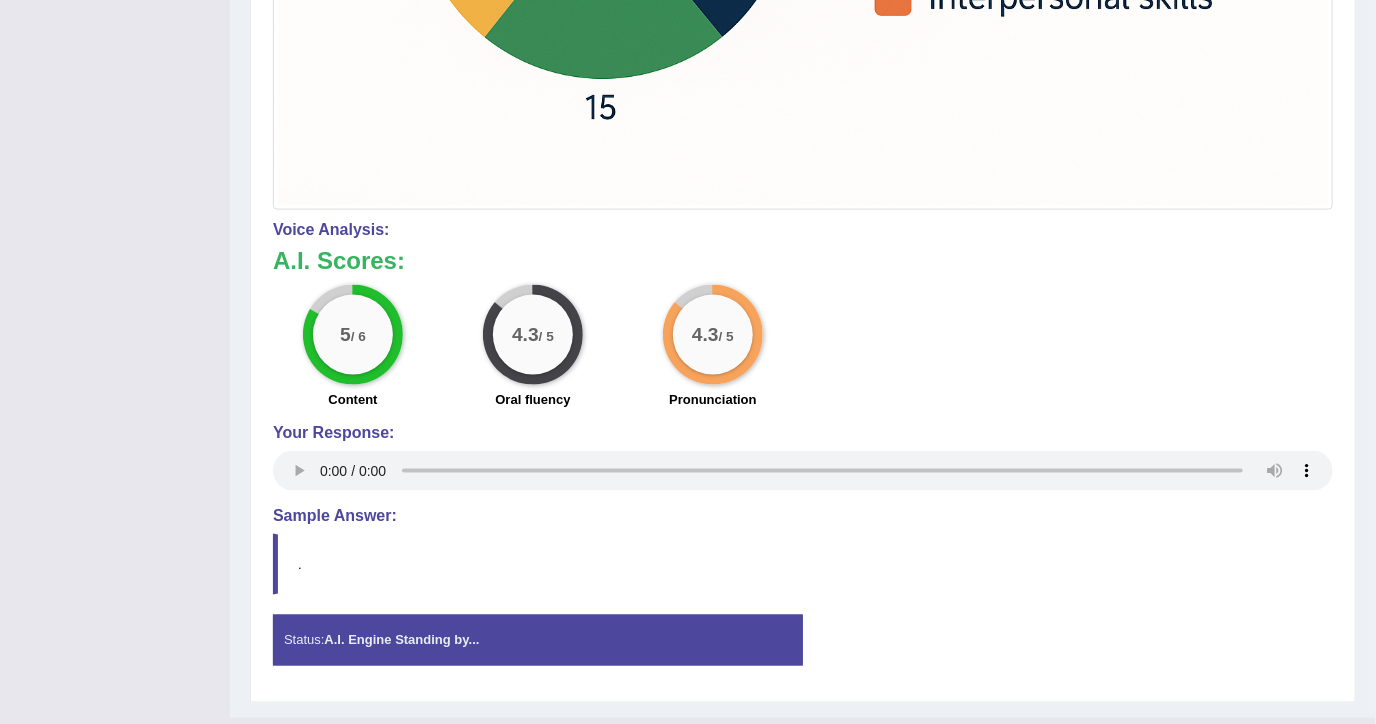 scroll, scrollTop: 1014, scrollLeft: 0, axis: vertical 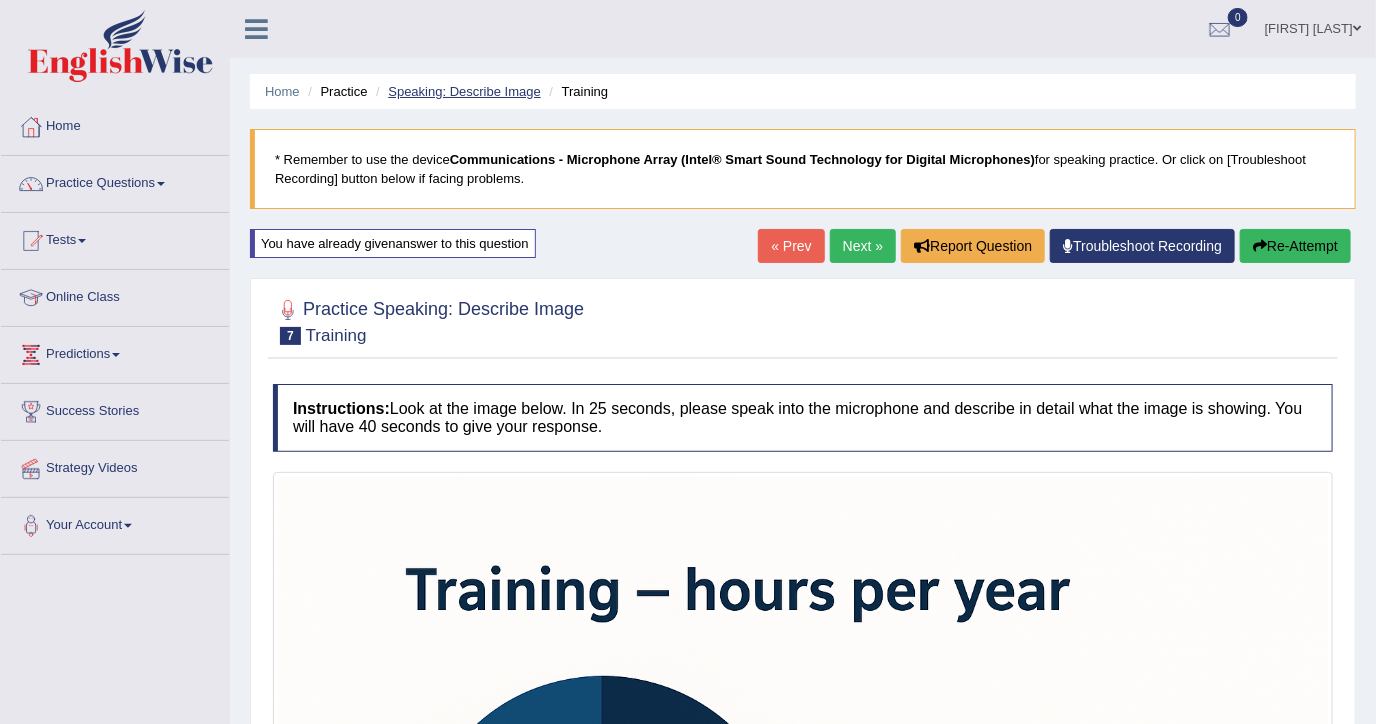 click on "Speaking: Describe Image" at bounding box center (464, 91) 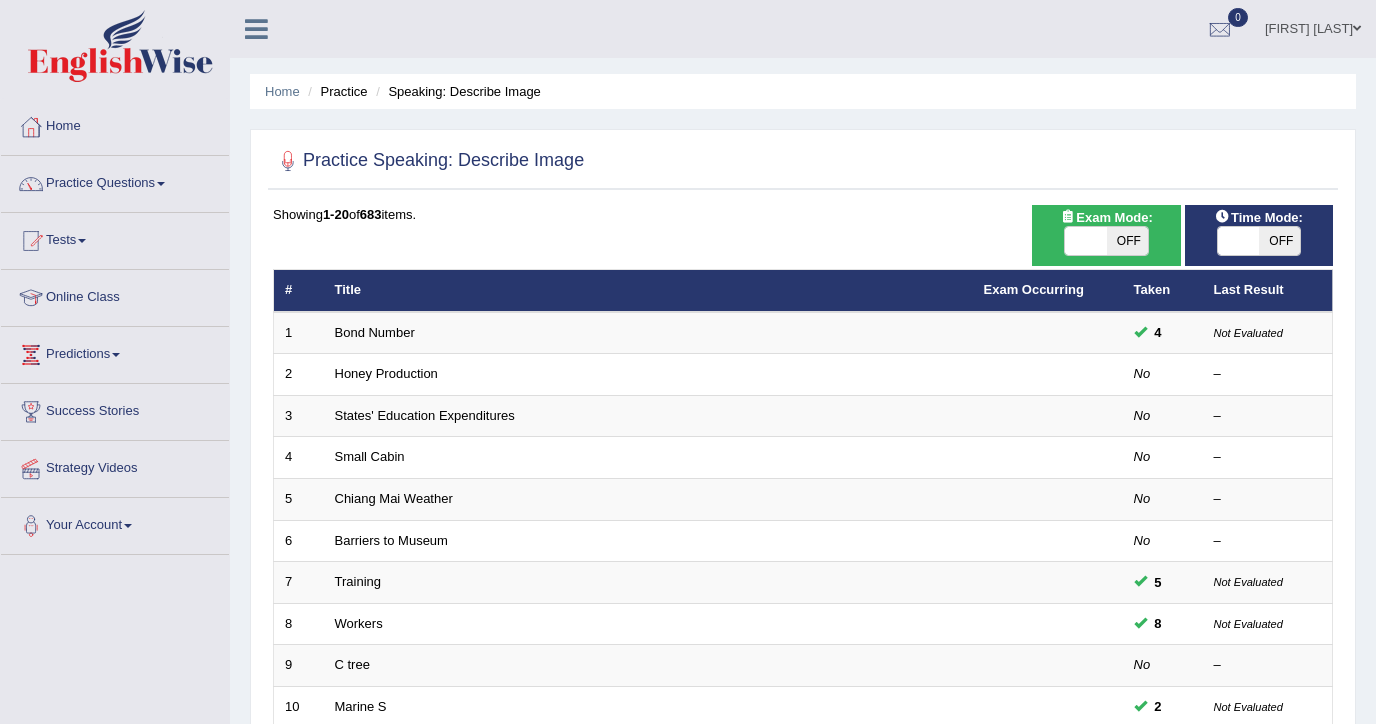 scroll, scrollTop: 0, scrollLeft: 0, axis: both 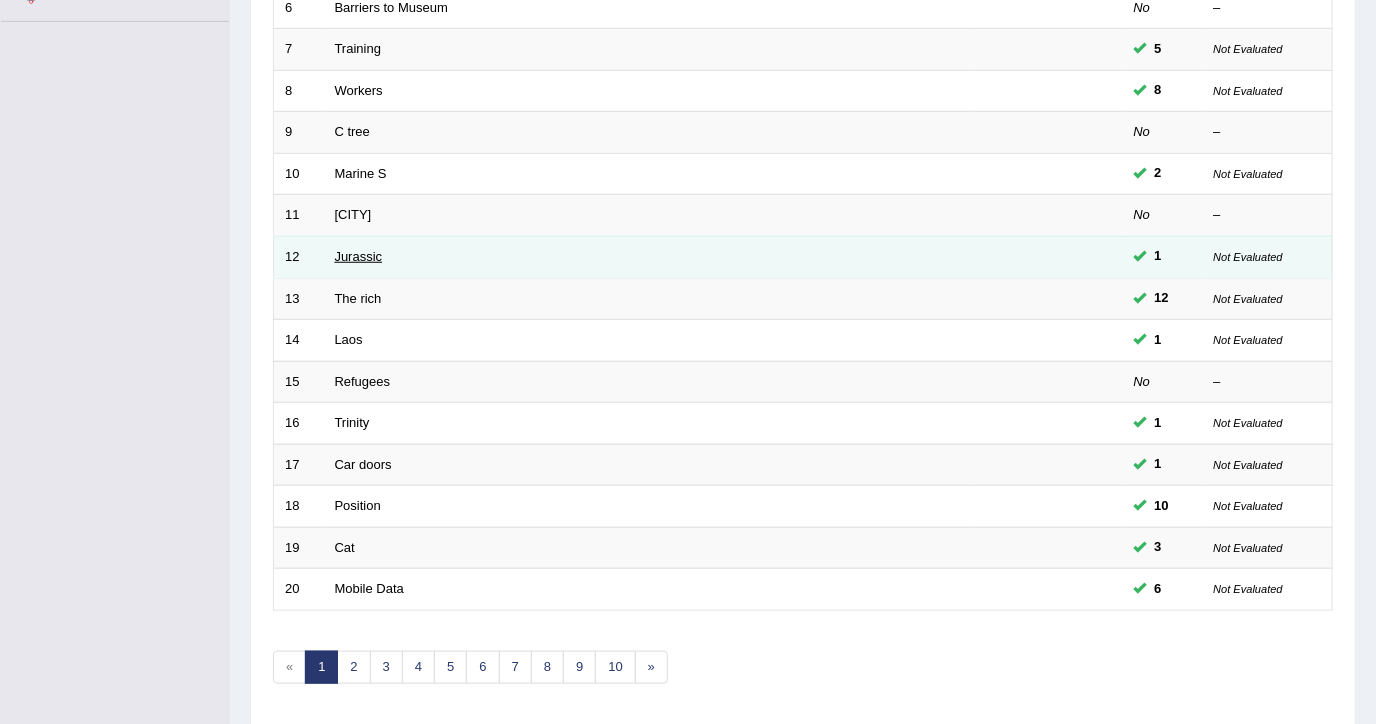 click on "Jurassic" at bounding box center [359, 256] 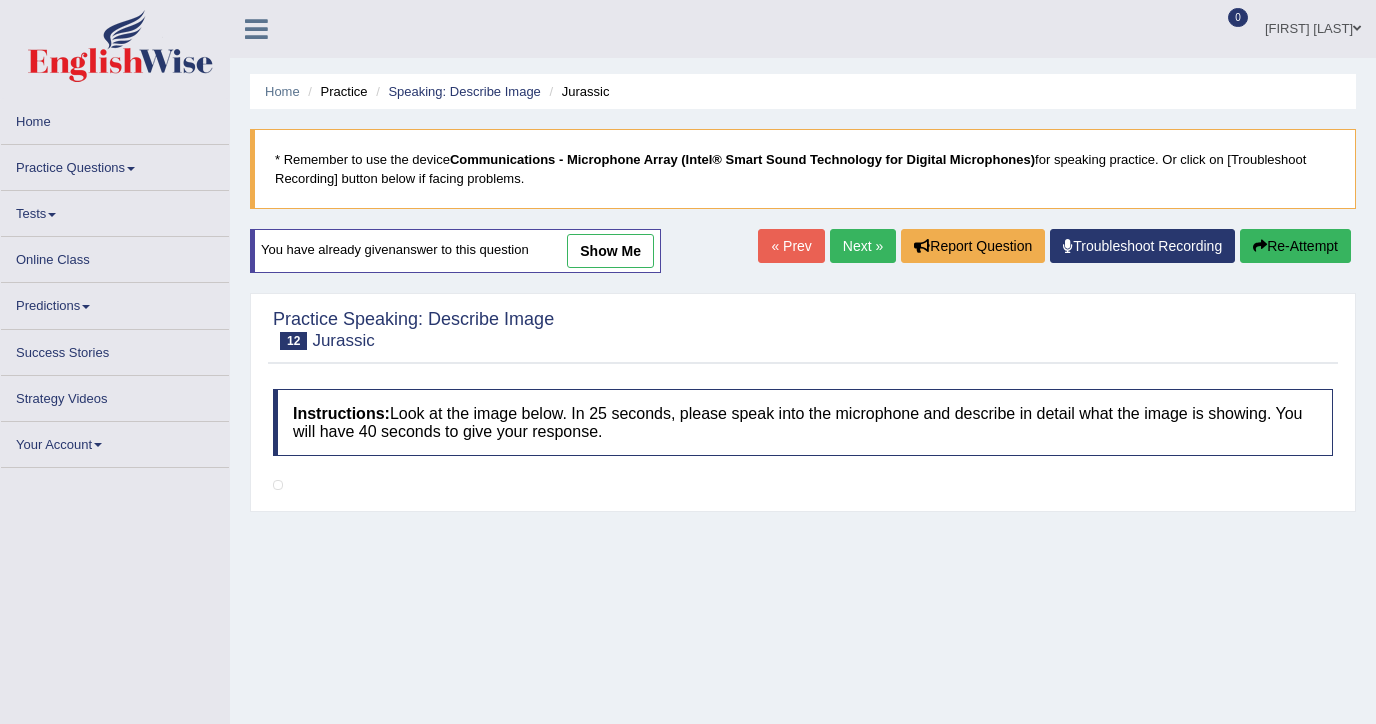 scroll, scrollTop: 0, scrollLeft: 0, axis: both 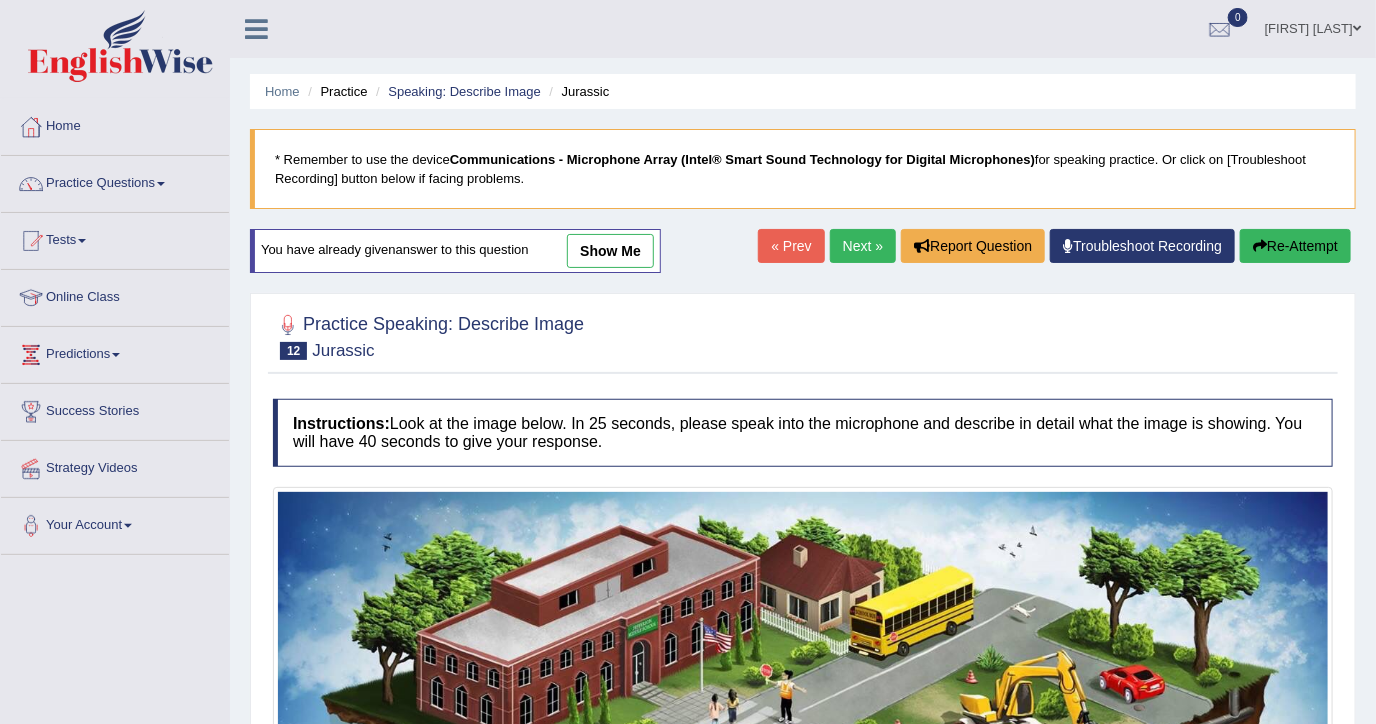 click on "show me" at bounding box center (610, 251) 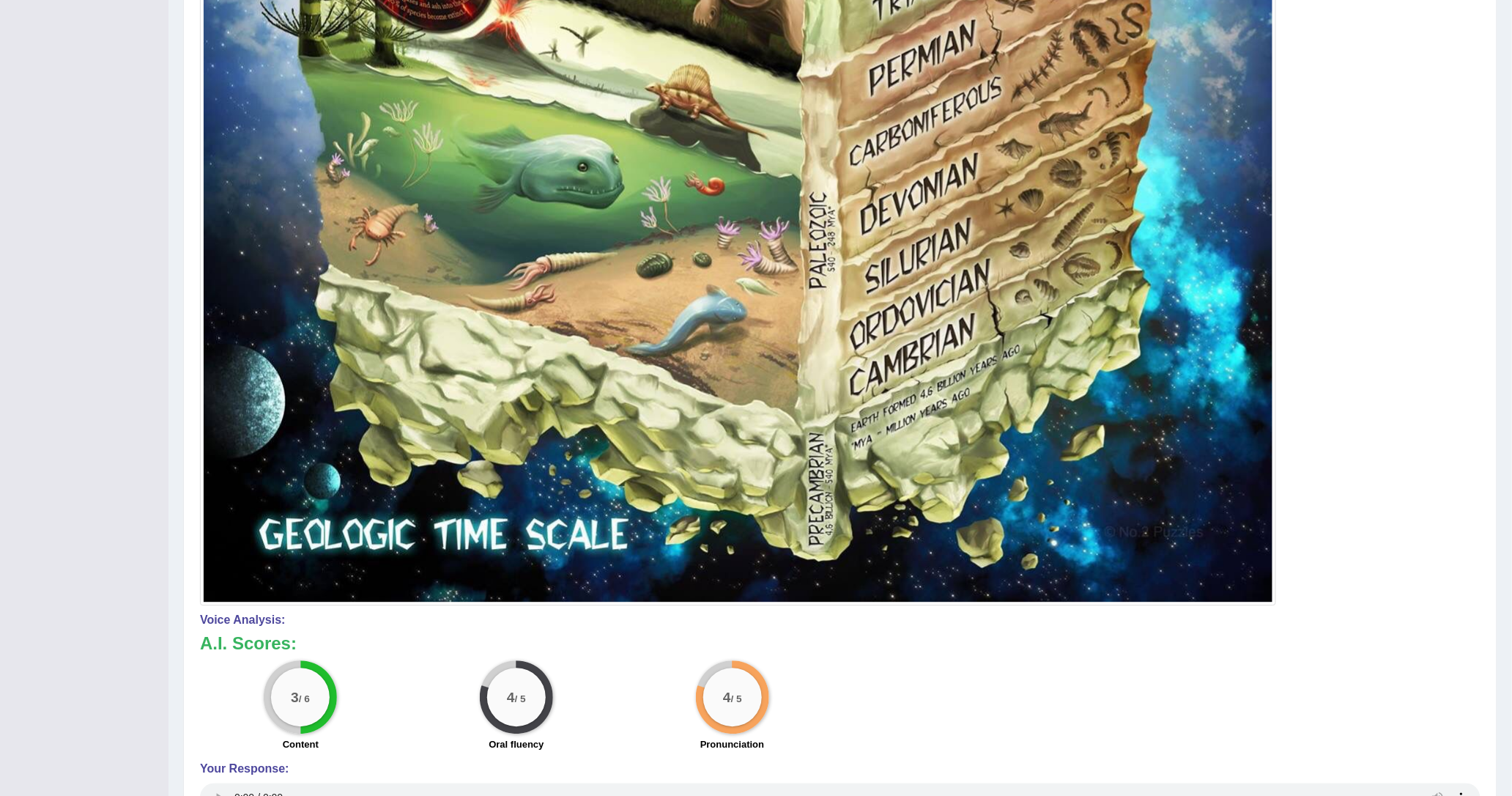 scroll, scrollTop: 1445, scrollLeft: 0, axis: vertical 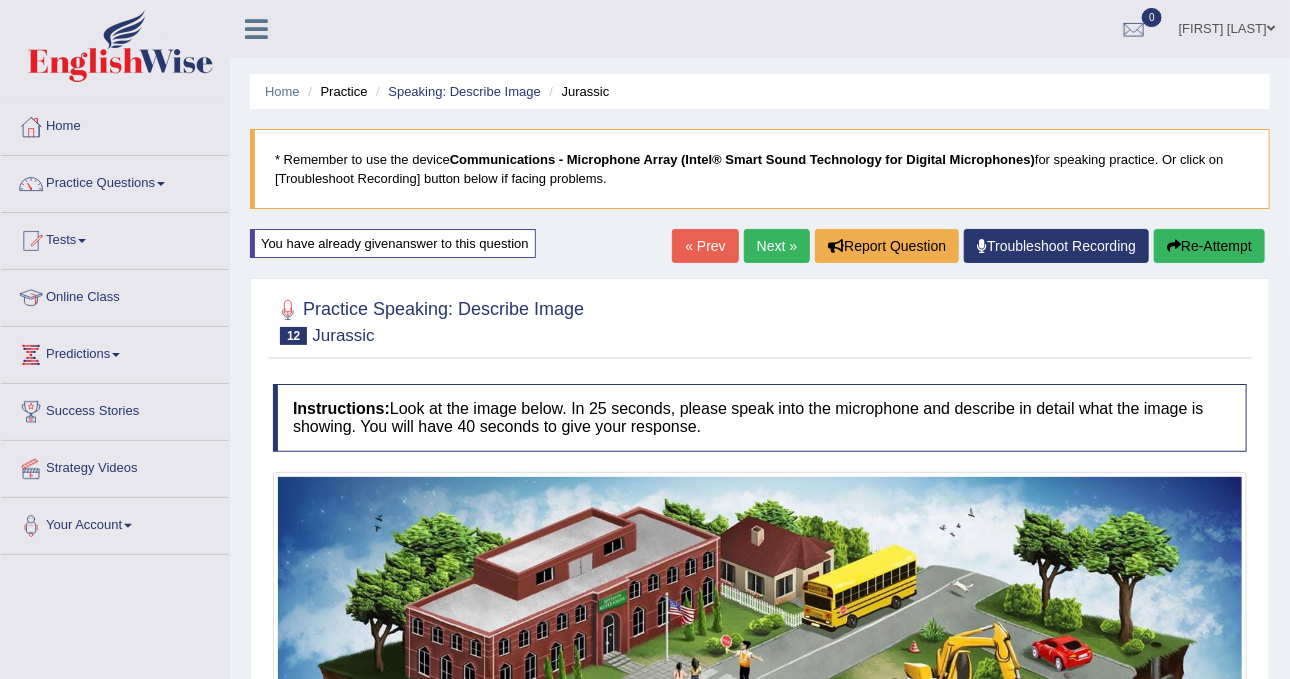 drag, startPoint x: 154, startPoint y: 8, endPoint x: 114, endPoint y: 203, distance: 199.06029 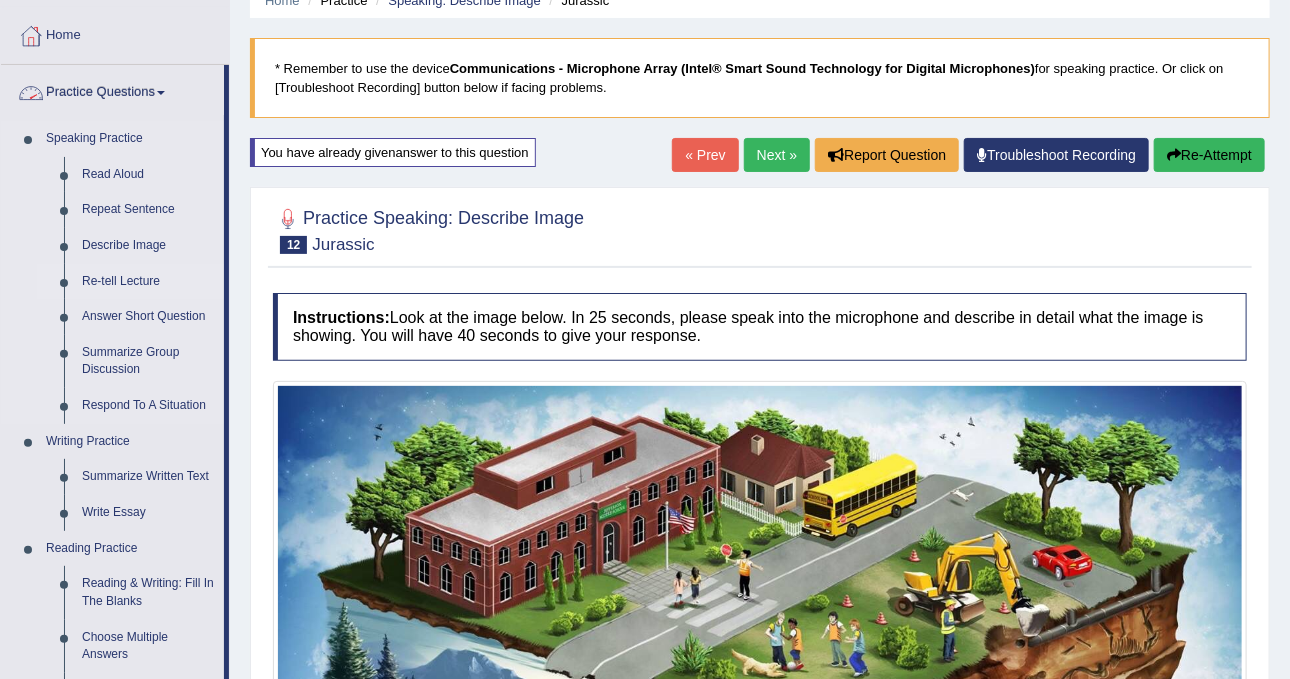 scroll, scrollTop: 250, scrollLeft: 0, axis: vertical 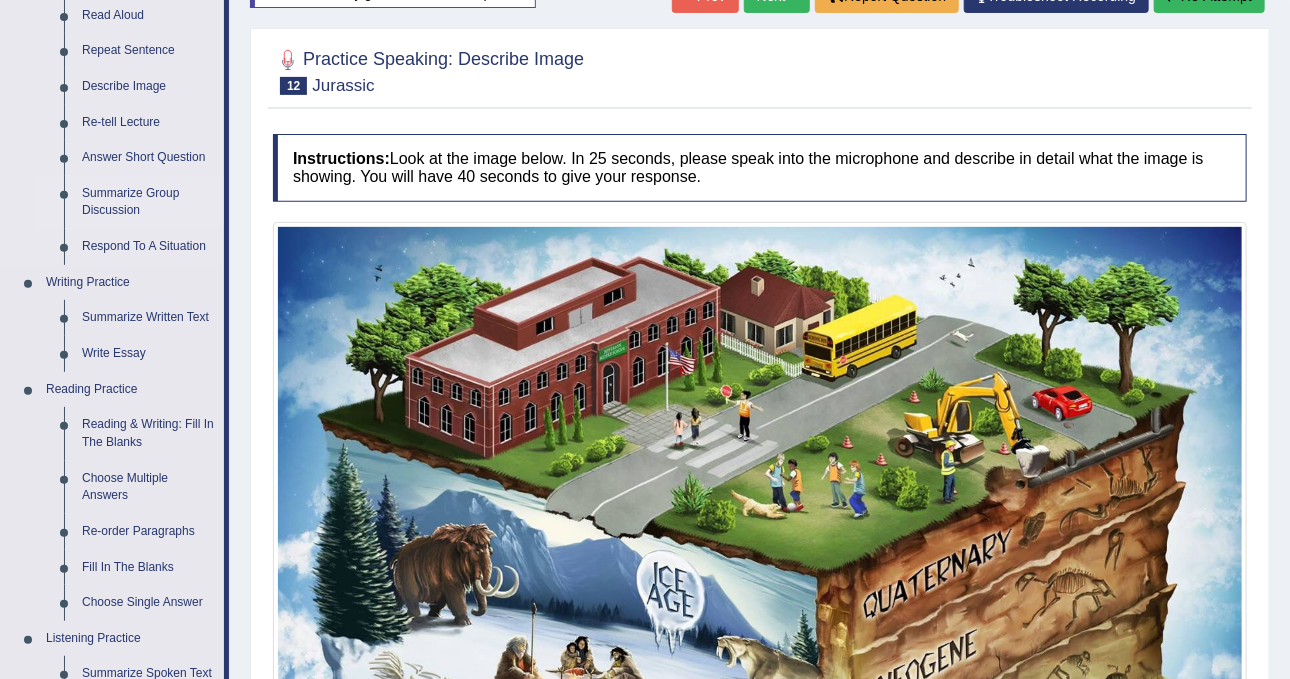 click on "Summarize Group Discussion" at bounding box center [148, 202] 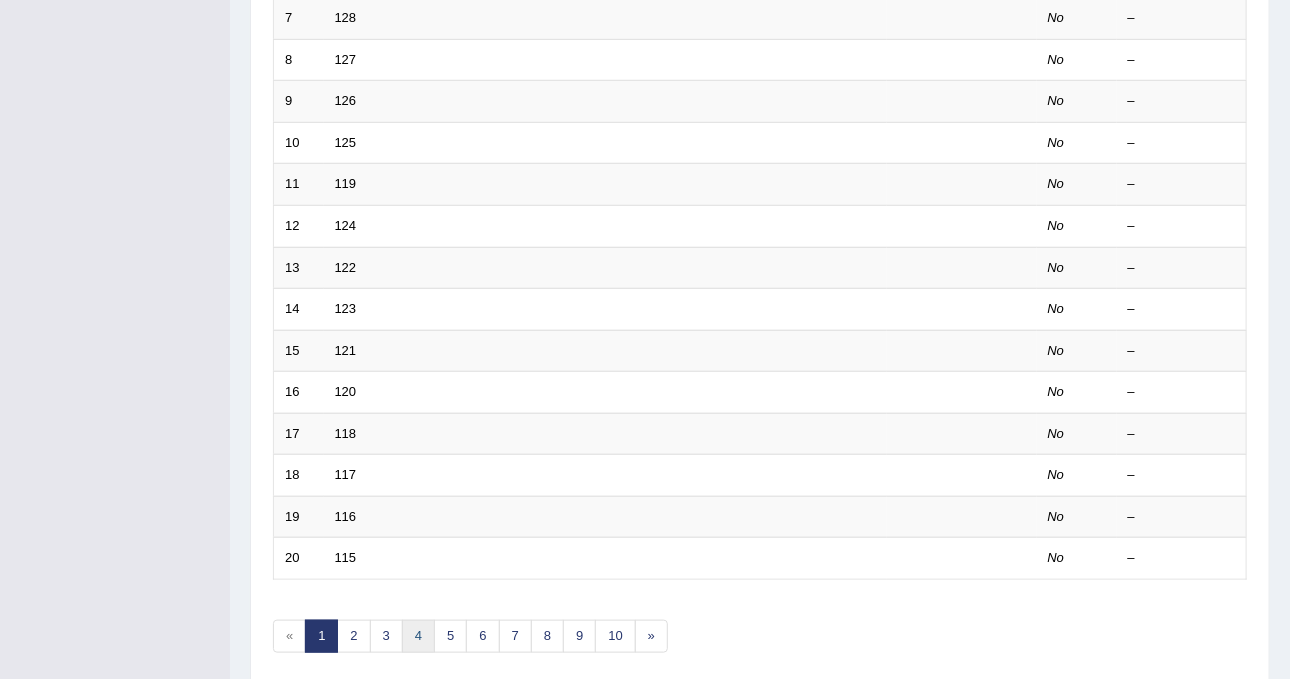 scroll, scrollTop: 0, scrollLeft: 0, axis: both 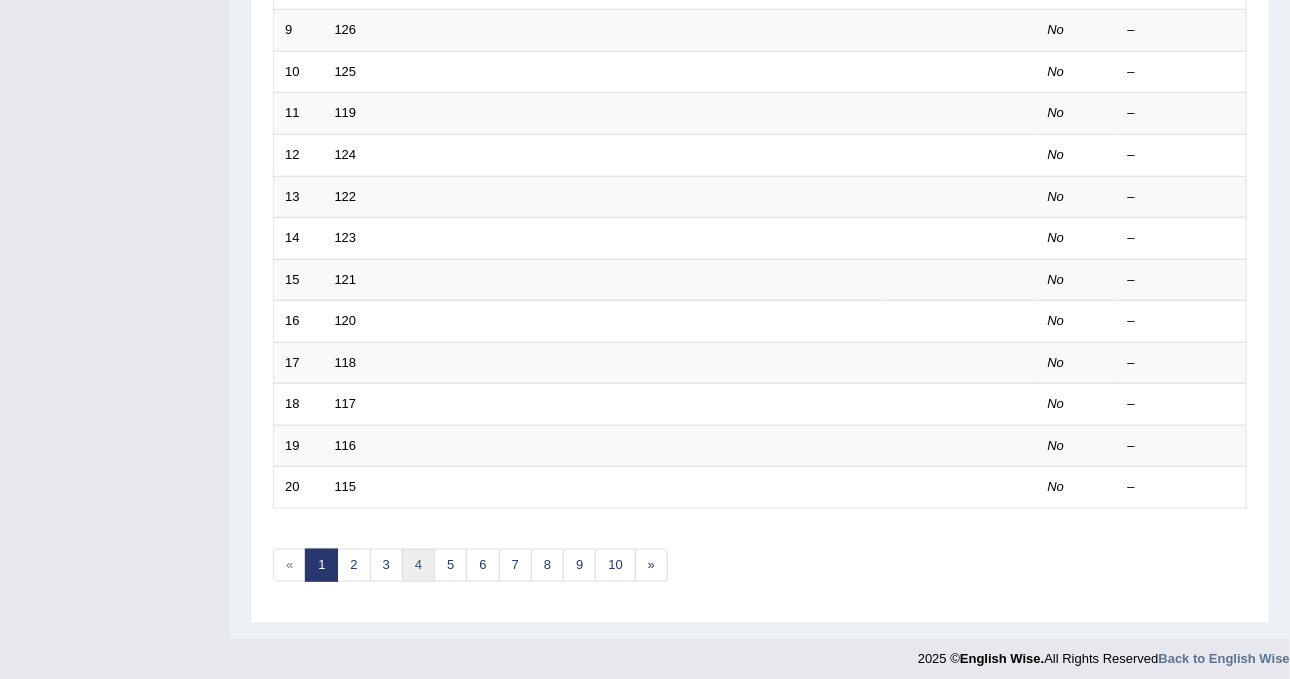 click on "4" at bounding box center [418, 565] 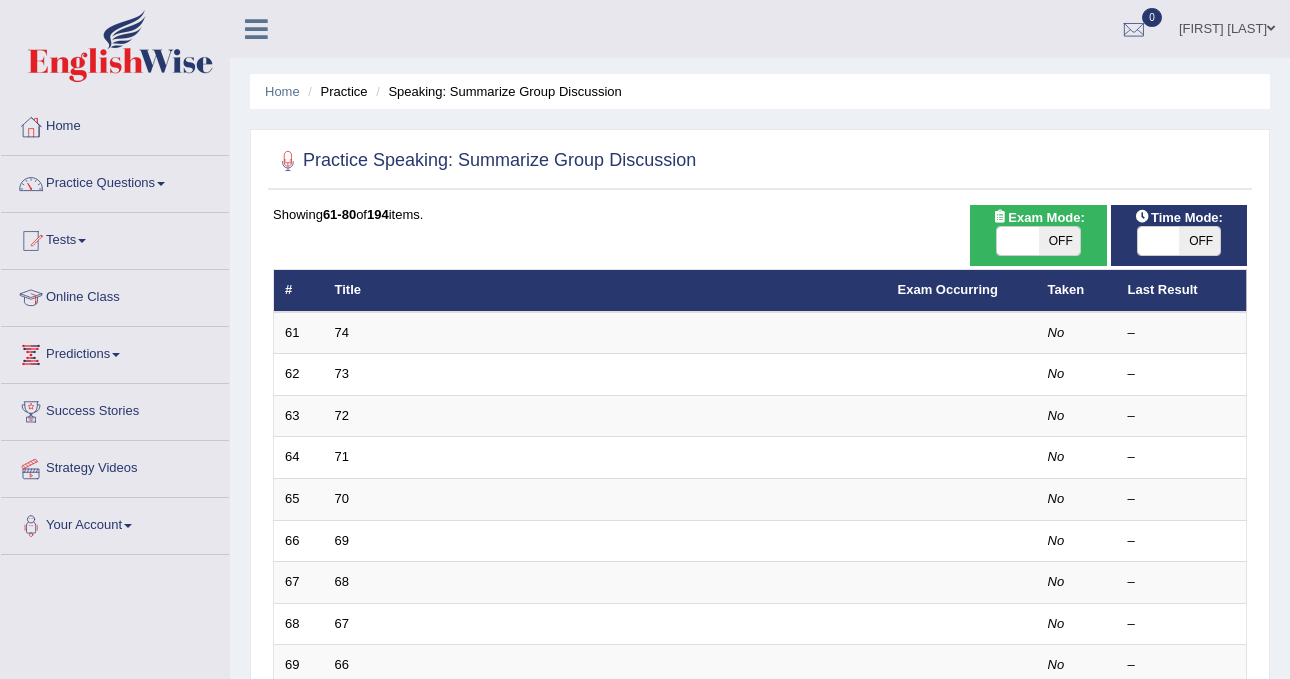 scroll, scrollTop: 625, scrollLeft: 0, axis: vertical 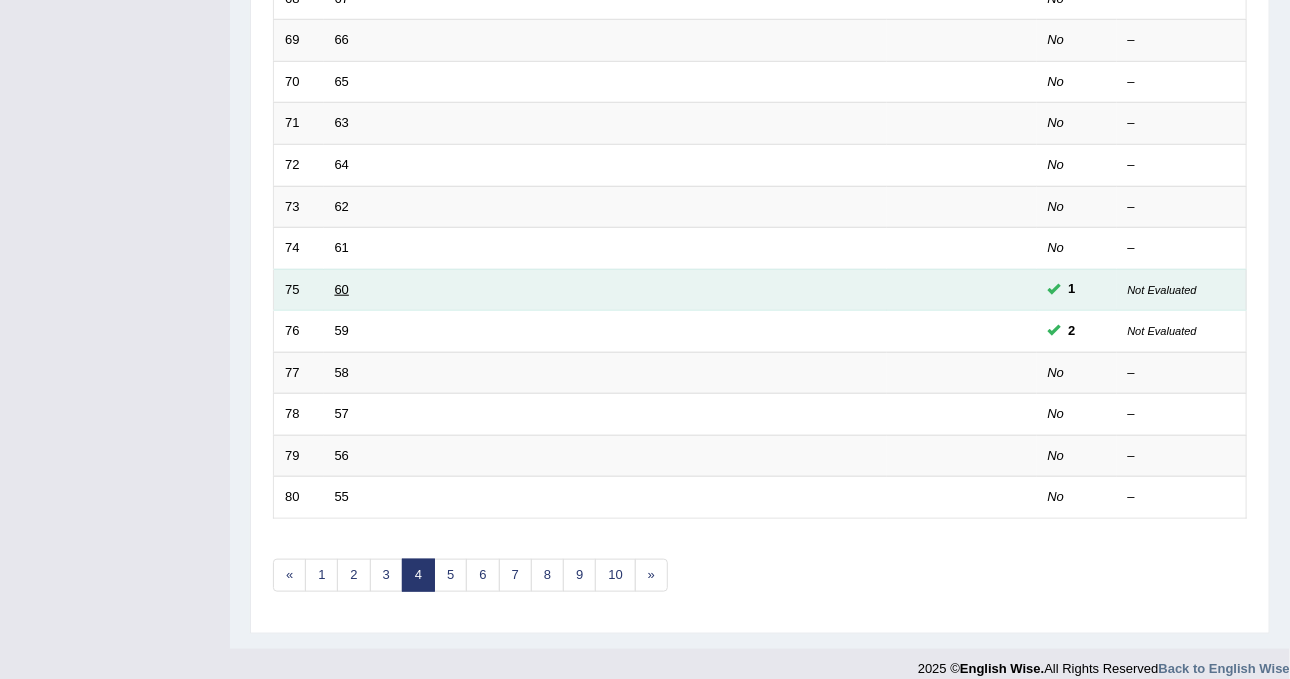 click on "60" at bounding box center (342, 289) 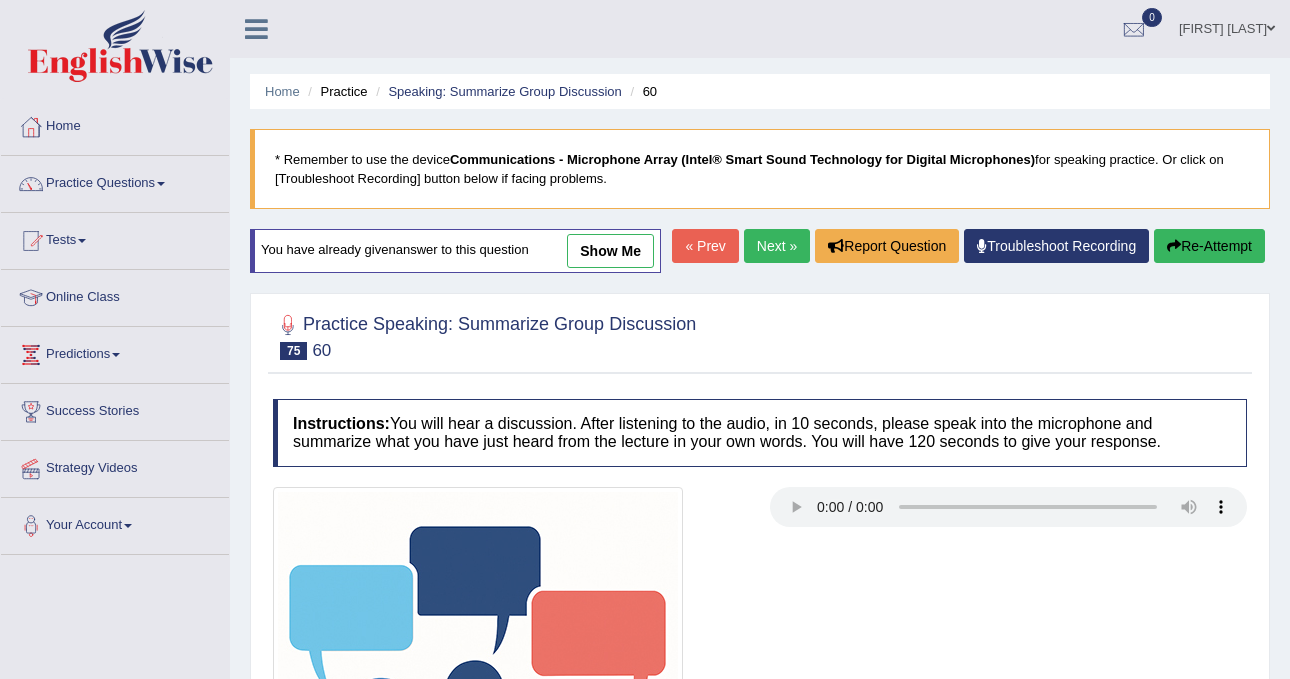 scroll, scrollTop: 0, scrollLeft: 0, axis: both 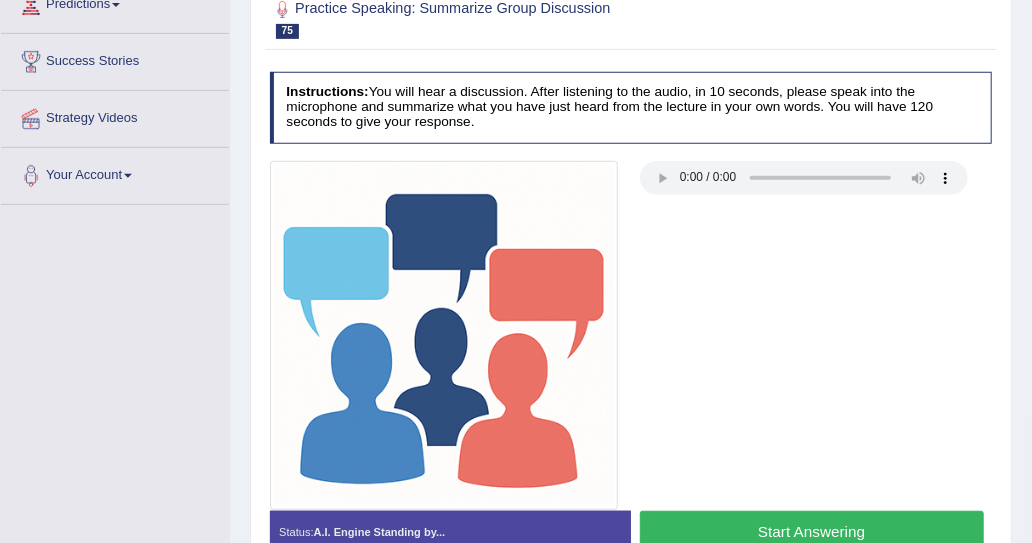 type 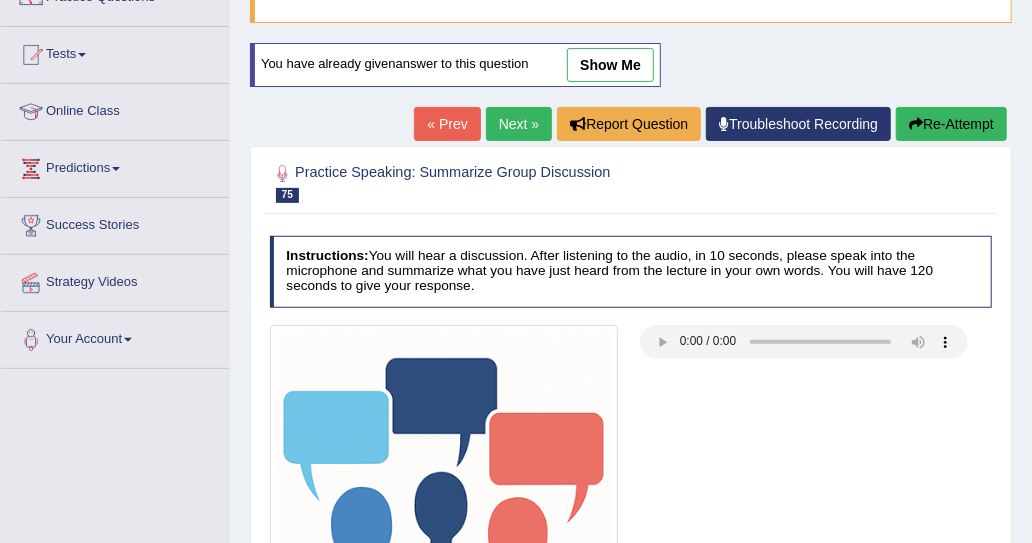 scroll, scrollTop: 150, scrollLeft: 0, axis: vertical 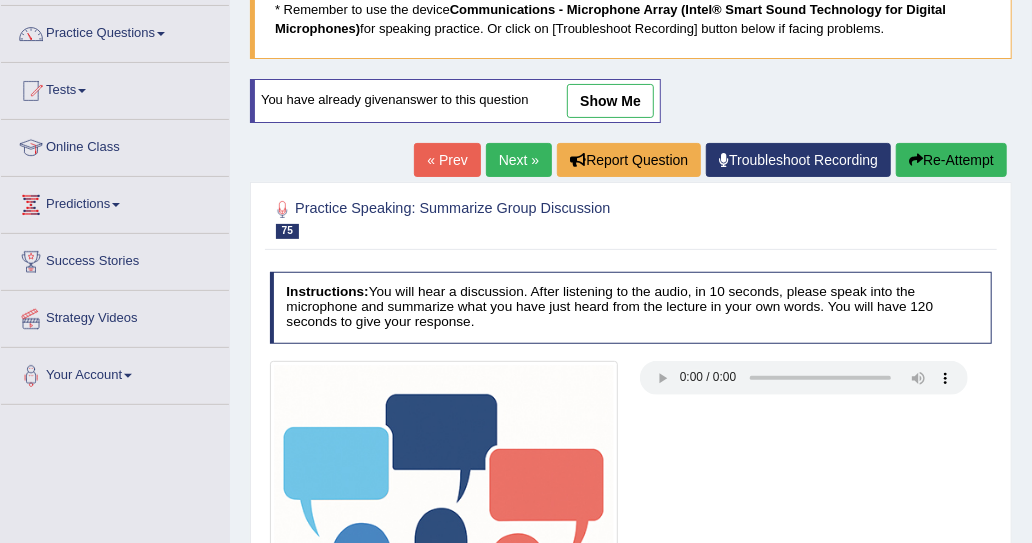 drag, startPoint x: 595, startPoint y: 103, endPoint x: 574, endPoint y: 115, distance: 24.186773 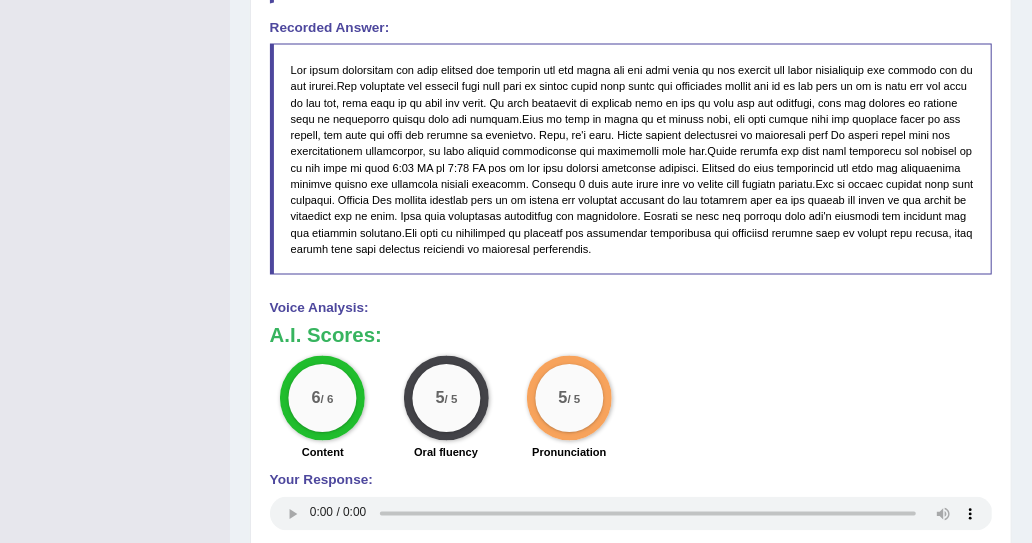 scroll, scrollTop: 1350, scrollLeft: 0, axis: vertical 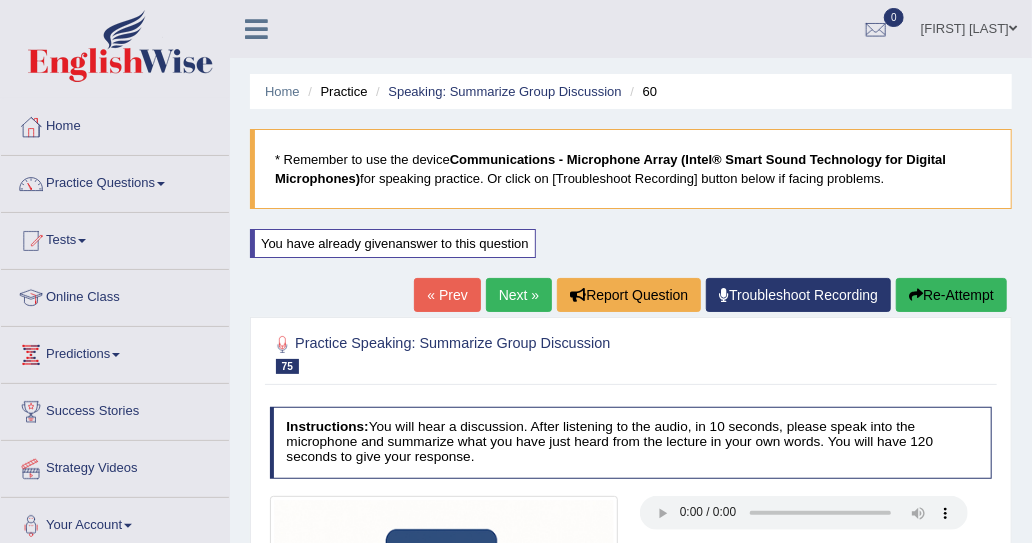 click on "Next »" at bounding box center (519, 295) 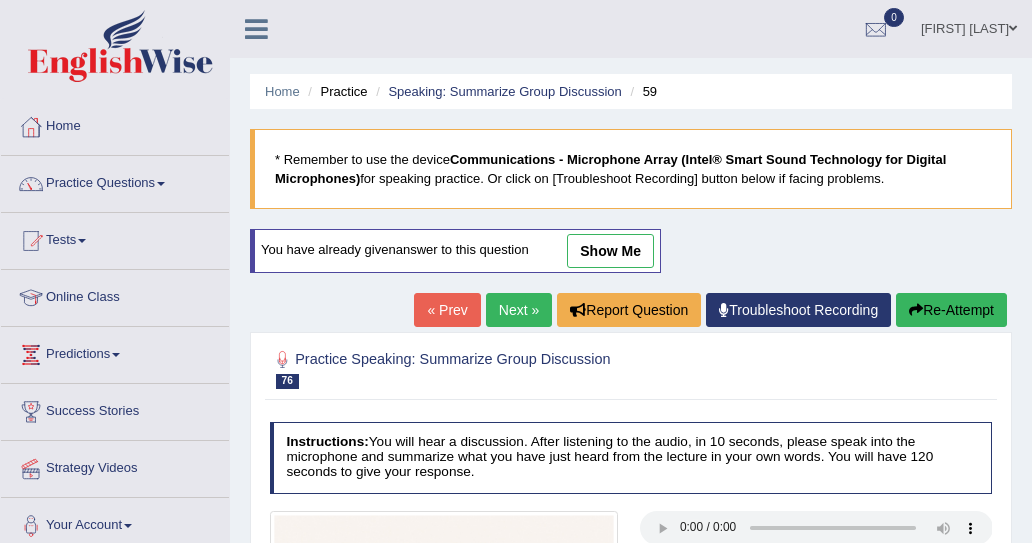 scroll, scrollTop: 200, scrollLeft: 0, axis: vertical 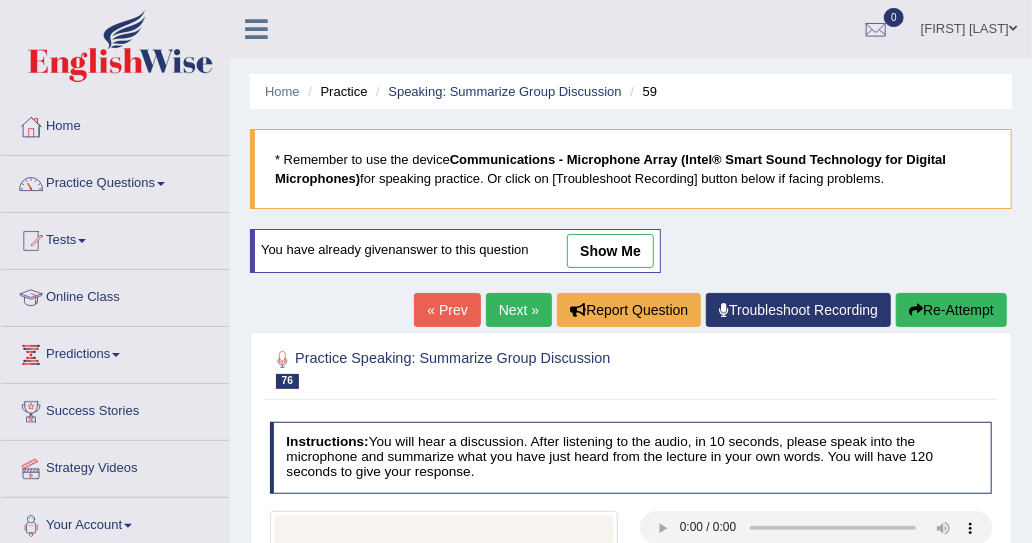 click on "show me" at bounding box center (610, 251) 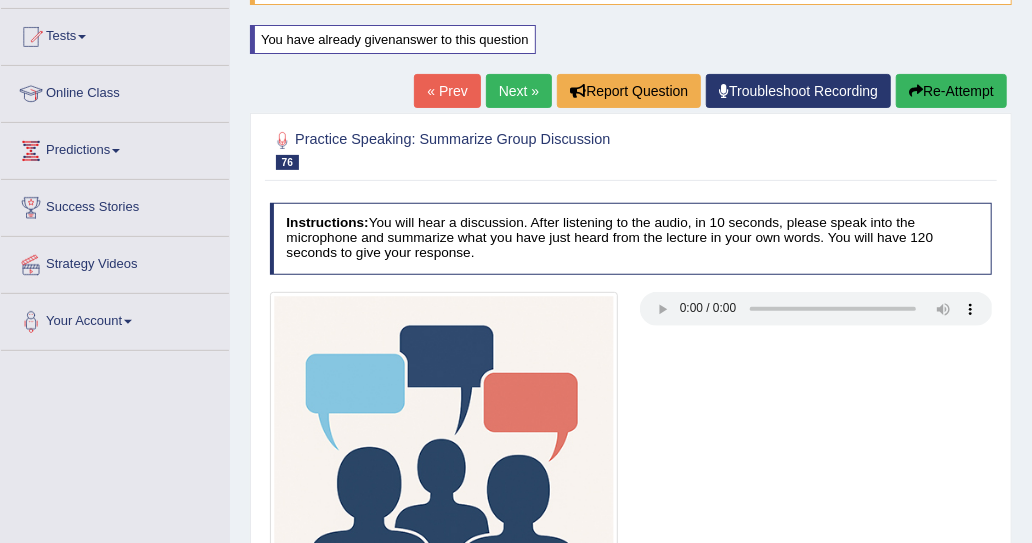 scroll, scrollTop: 0, scrollLeft: 0, axis: both 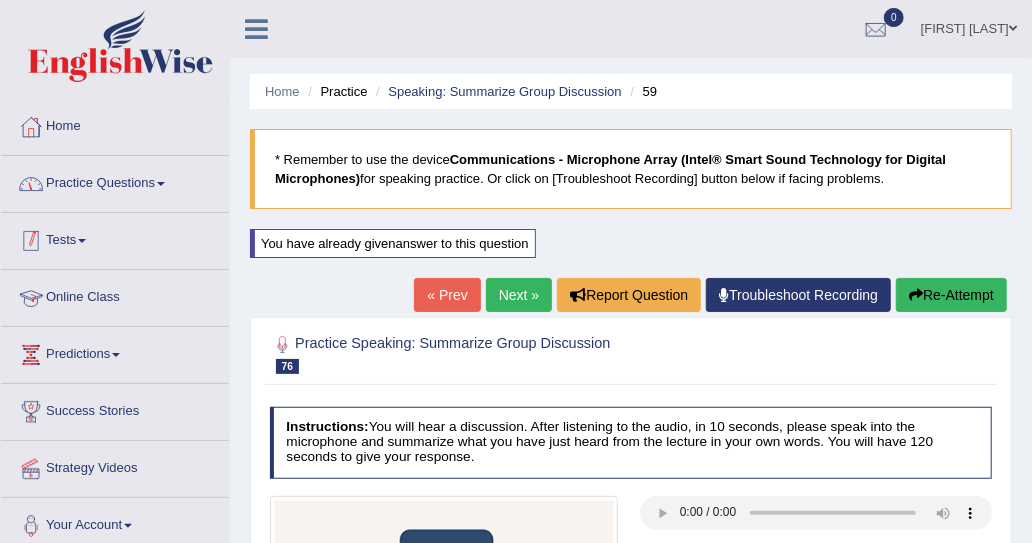 click on "Practice Questions" at bounding box center [115, 181] 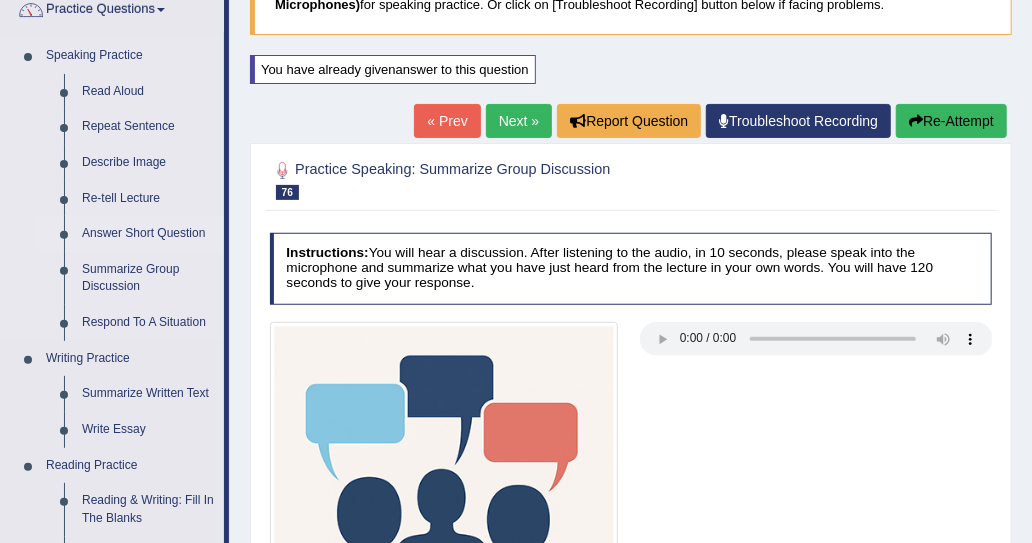 scroll, scrollTop: 200, scrollLeft: 0, axis: vertical 